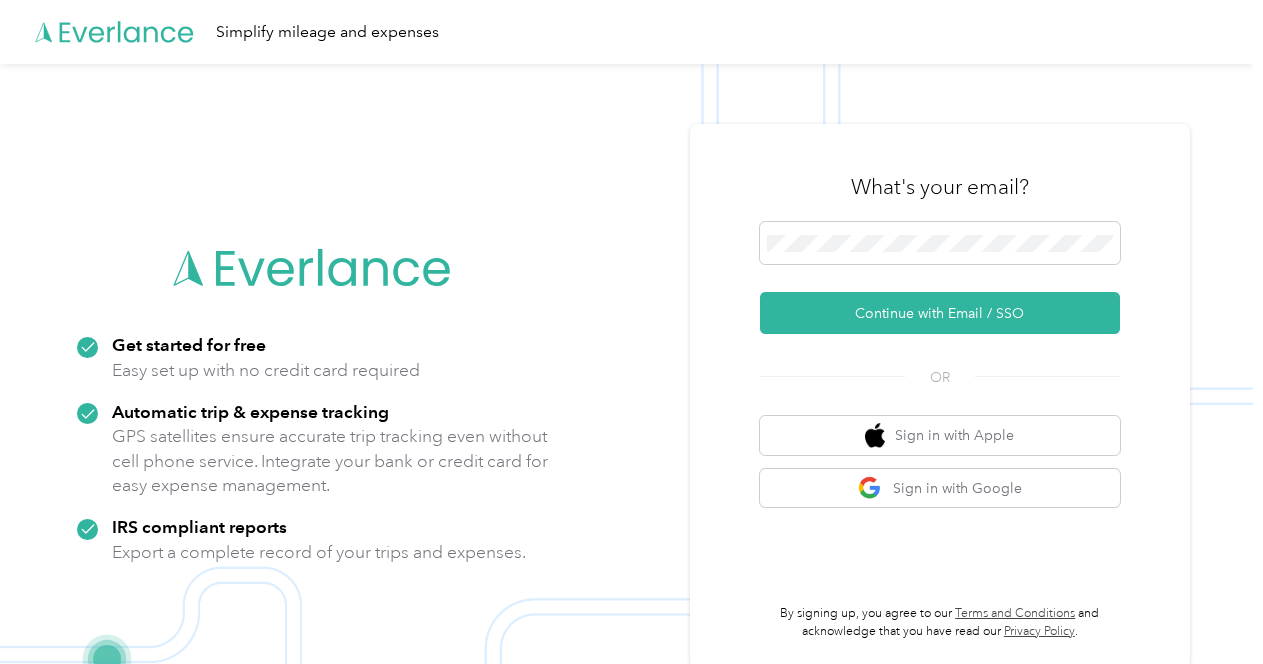 scroll, scrollTop: 0, scrollLeft: 0, axis: both 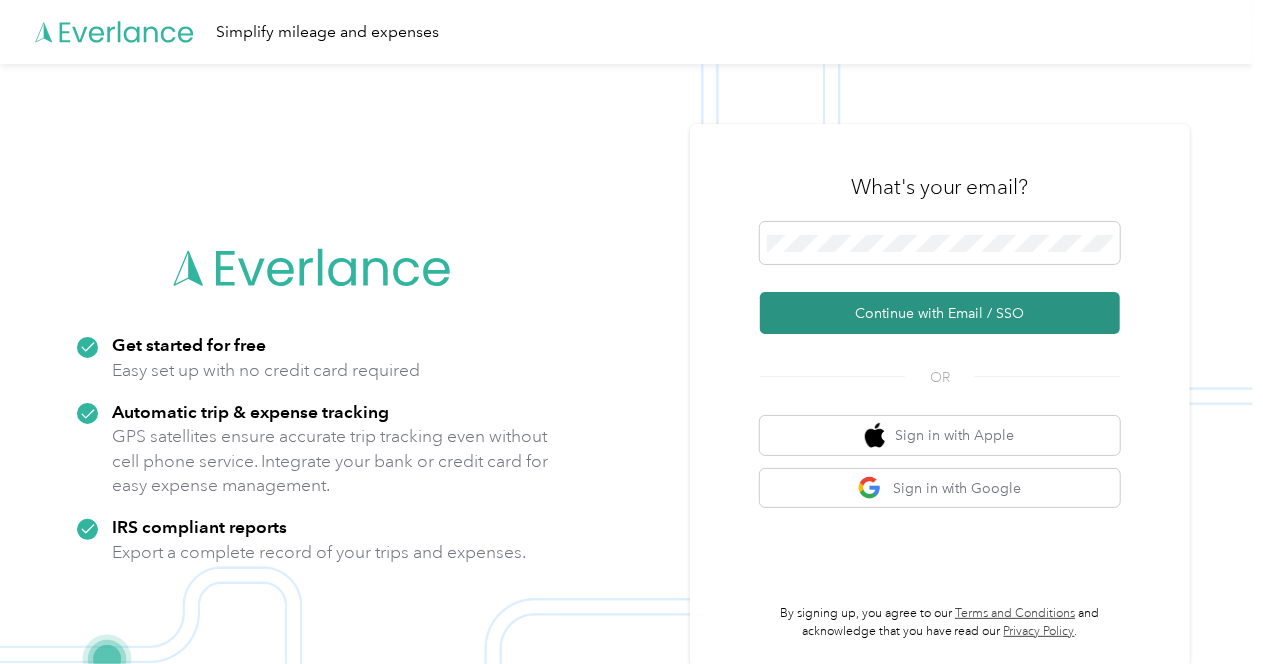 click on "Continue with Email / SSO" at bounding box center [940, 313] 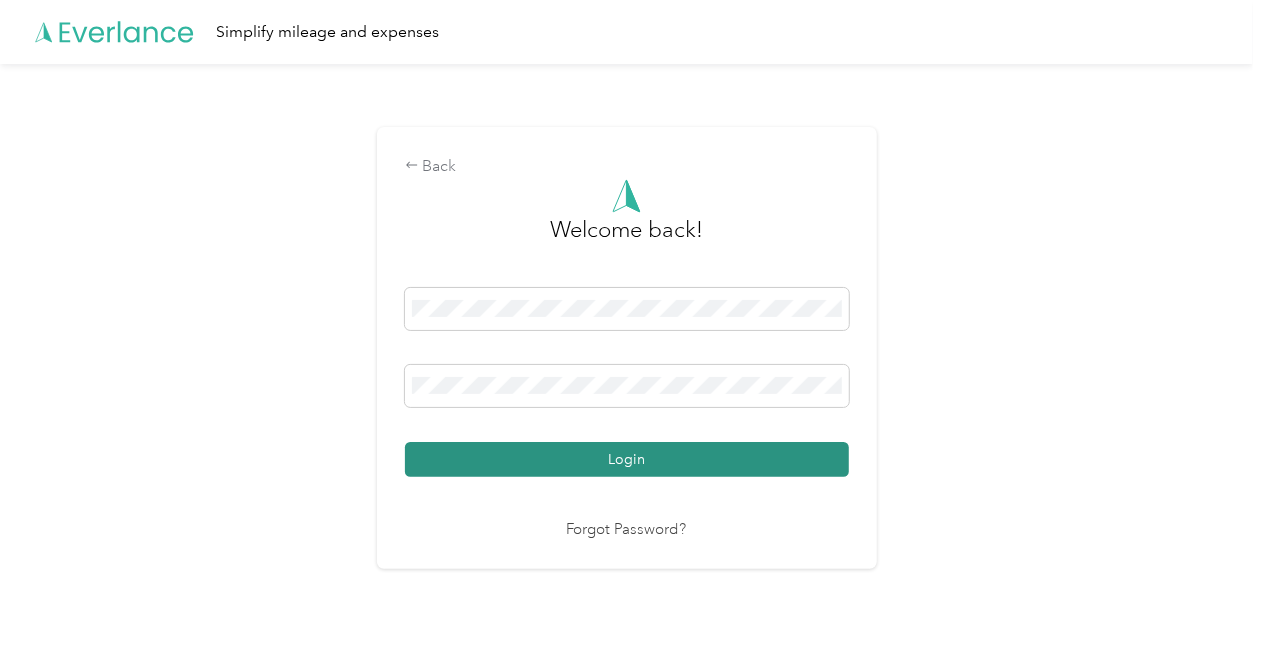 click on "Login" at bounding box center (627, 459) 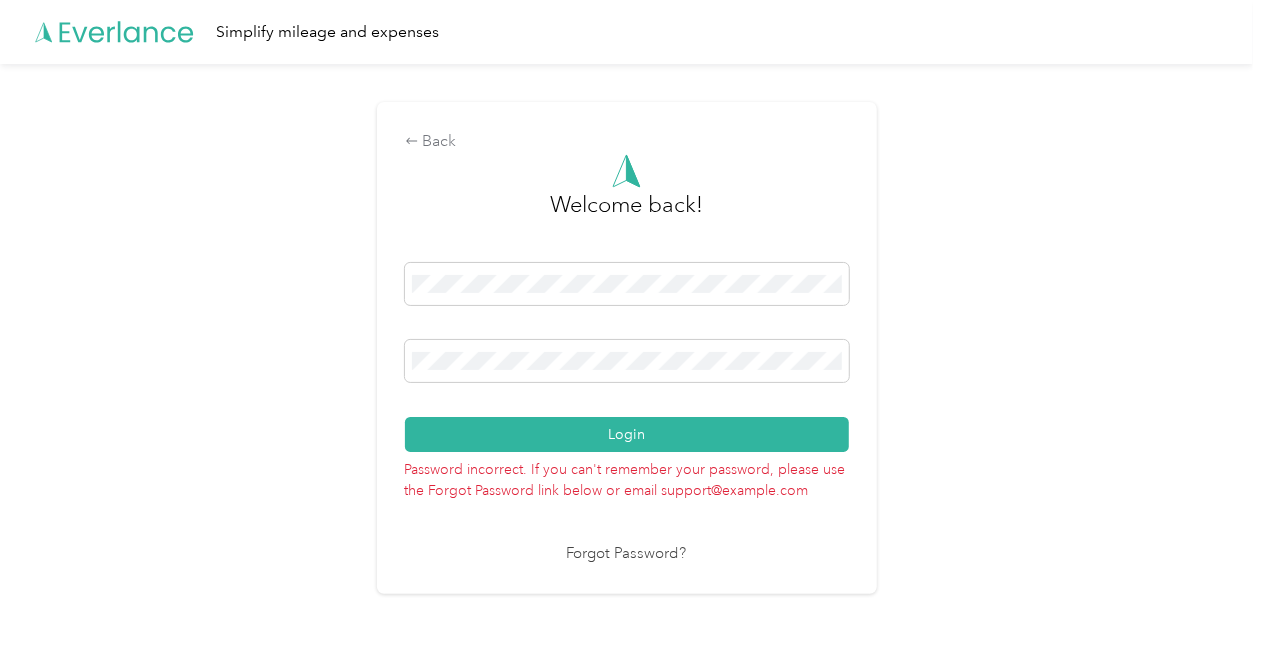 click on "Back Welcome back! Login Password incorrect. If you can't remember your password, please use the Forgot Password link below or email support@[EMAIL] Forgot Password?" at bounding box center (626, 356) 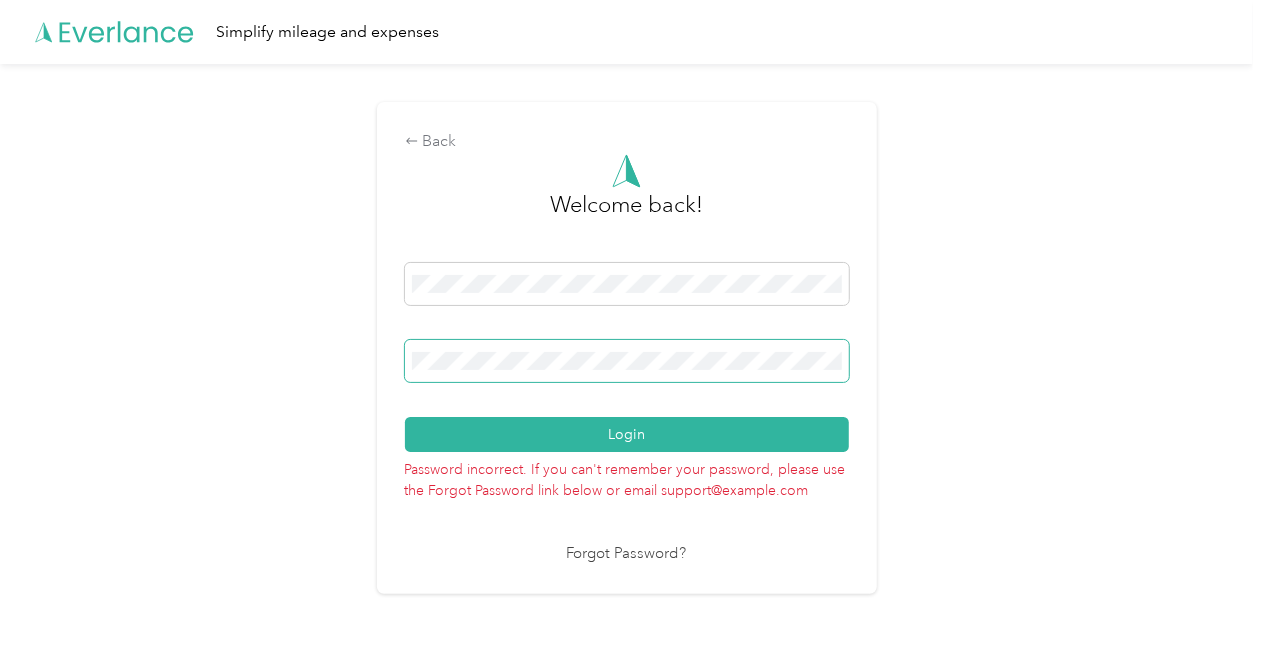 click at bounding box center [627, 361] 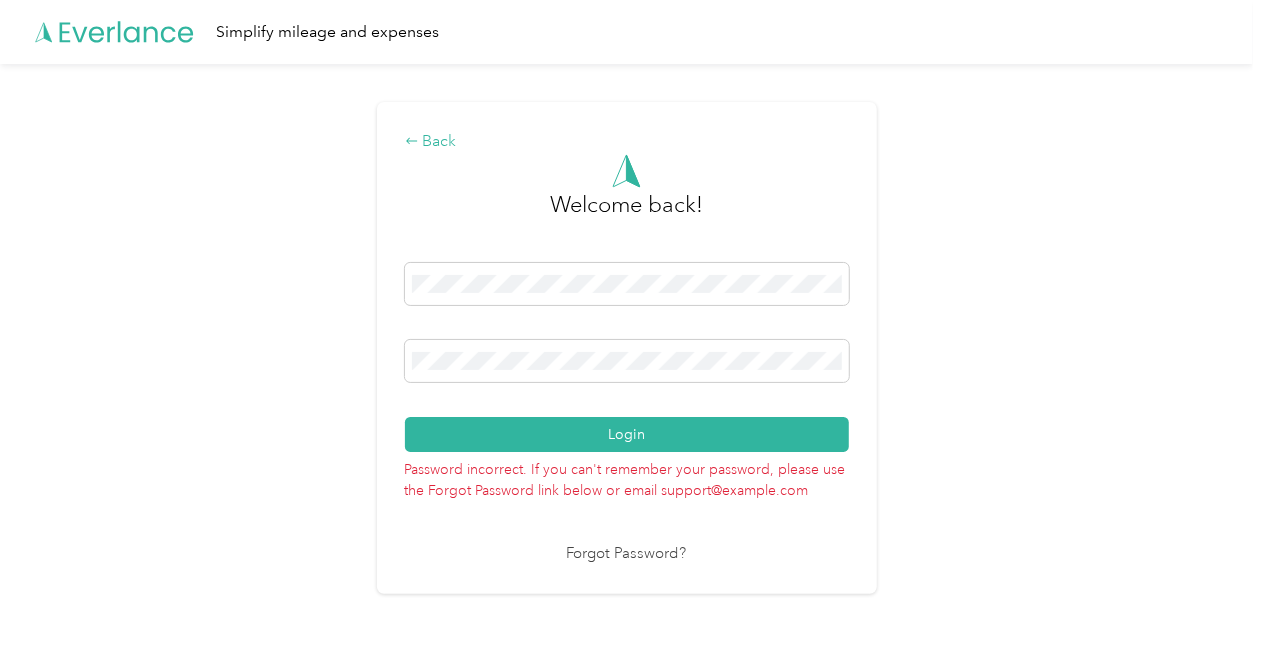click on "Back" at bounding box center (627, 142) 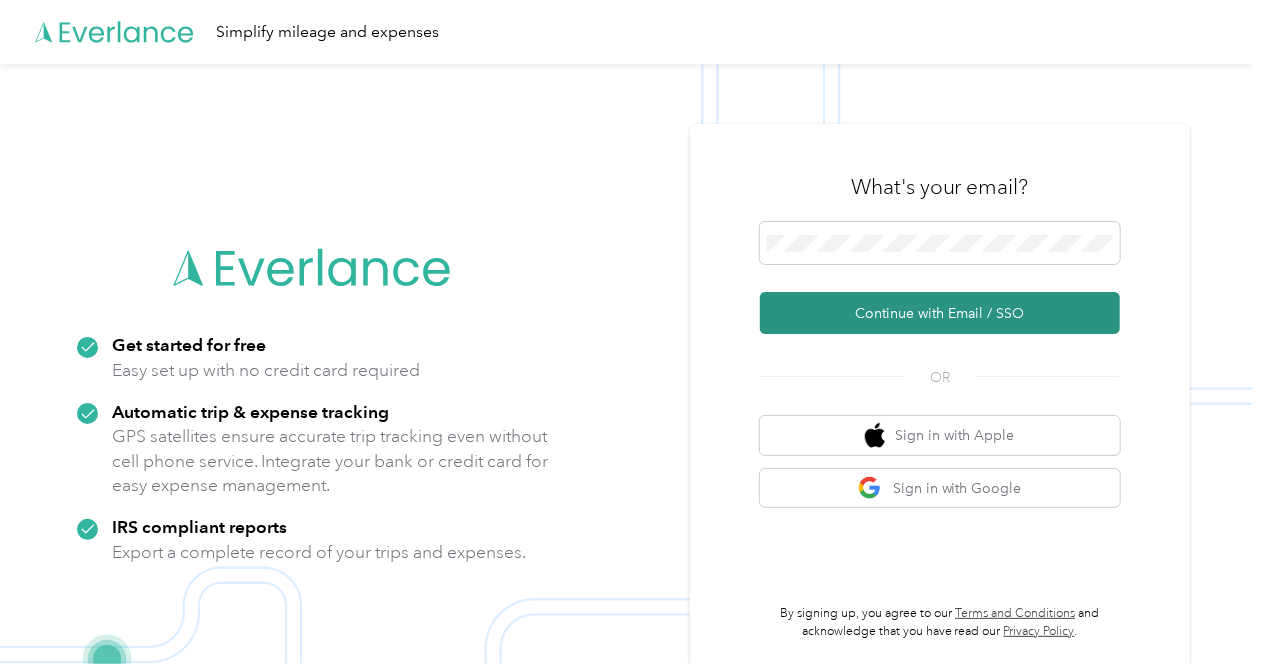 click on "Continue with Email / SSO" at bounding box center (940, 313) 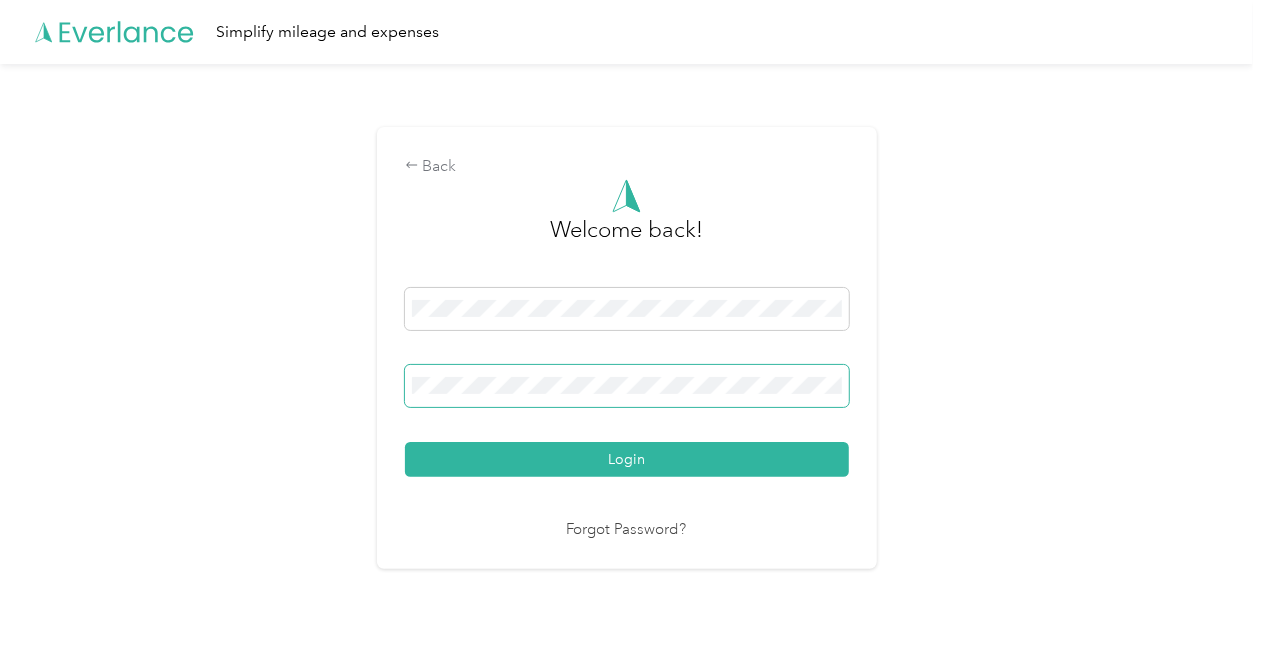 click at bounding box center (627, 386) 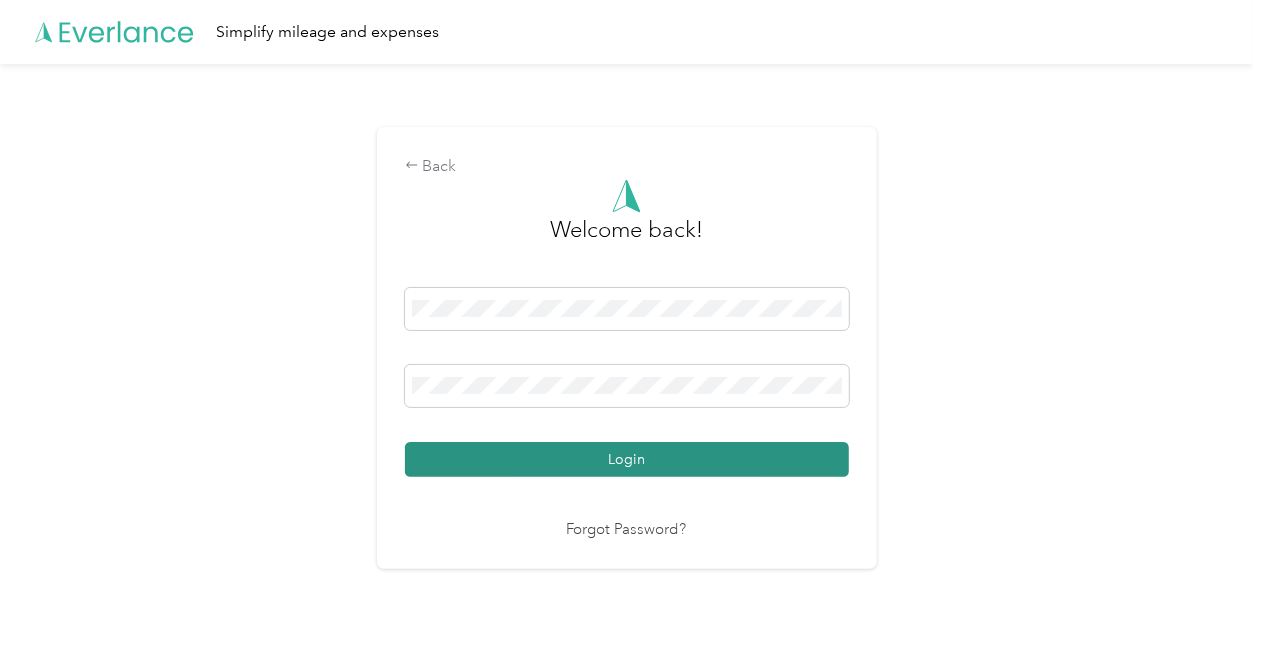 click on "Login" at bounding box center (627, 459) 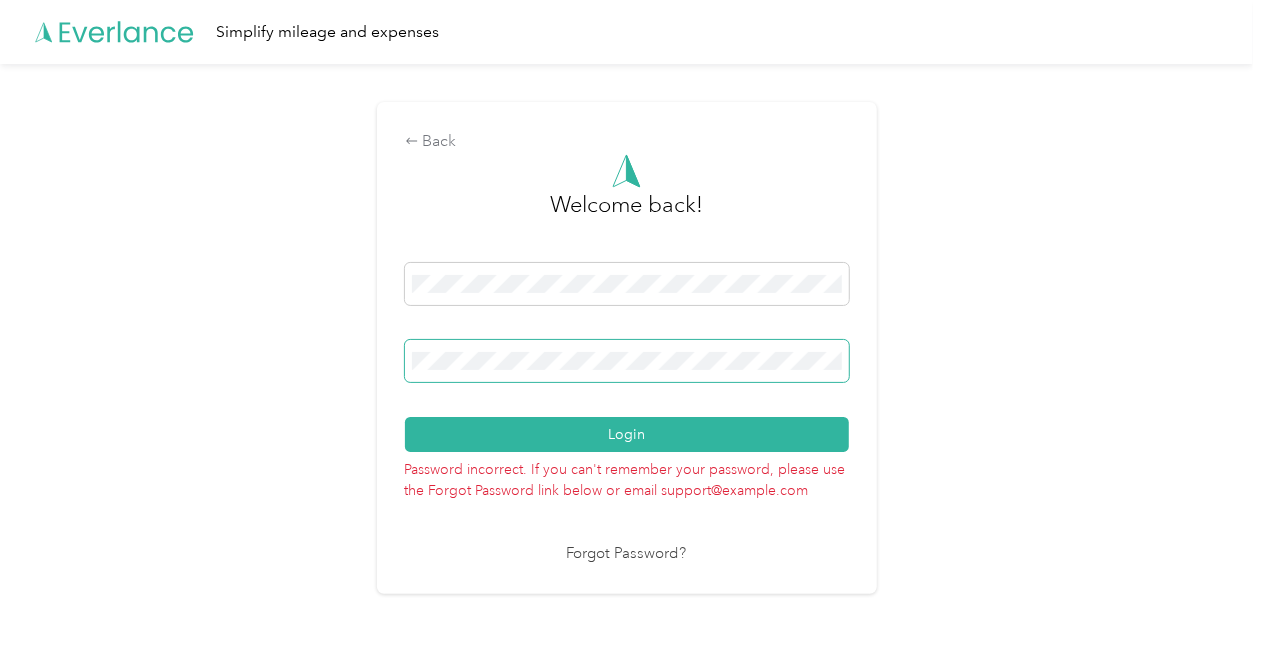 click on "Login" at bounding box center (627, 357) 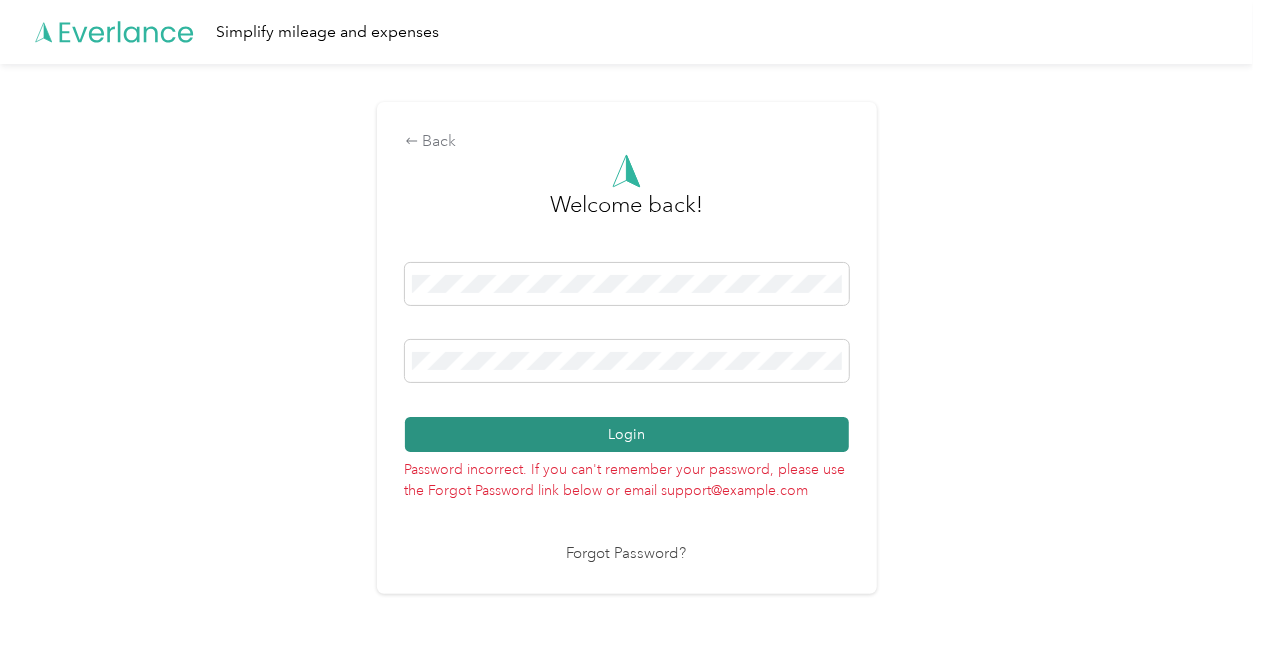 click on "Login" at bounding box center (627, 434) 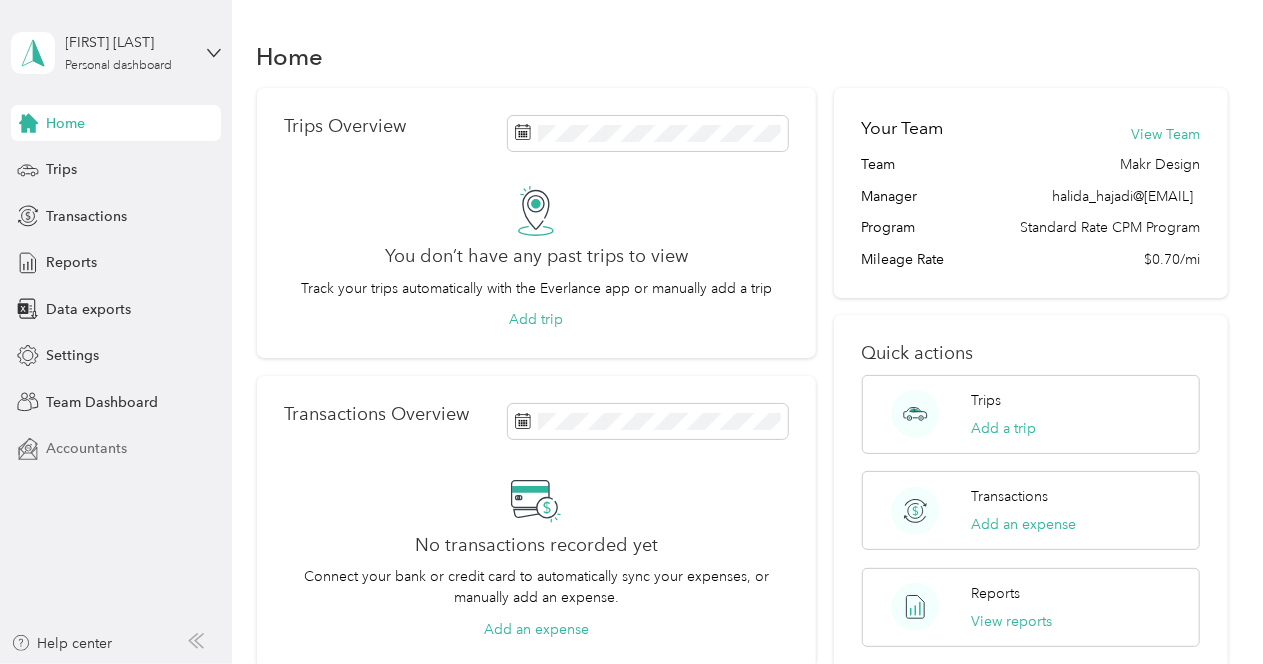 click on "Accountants" at bounding box center (86, 448) 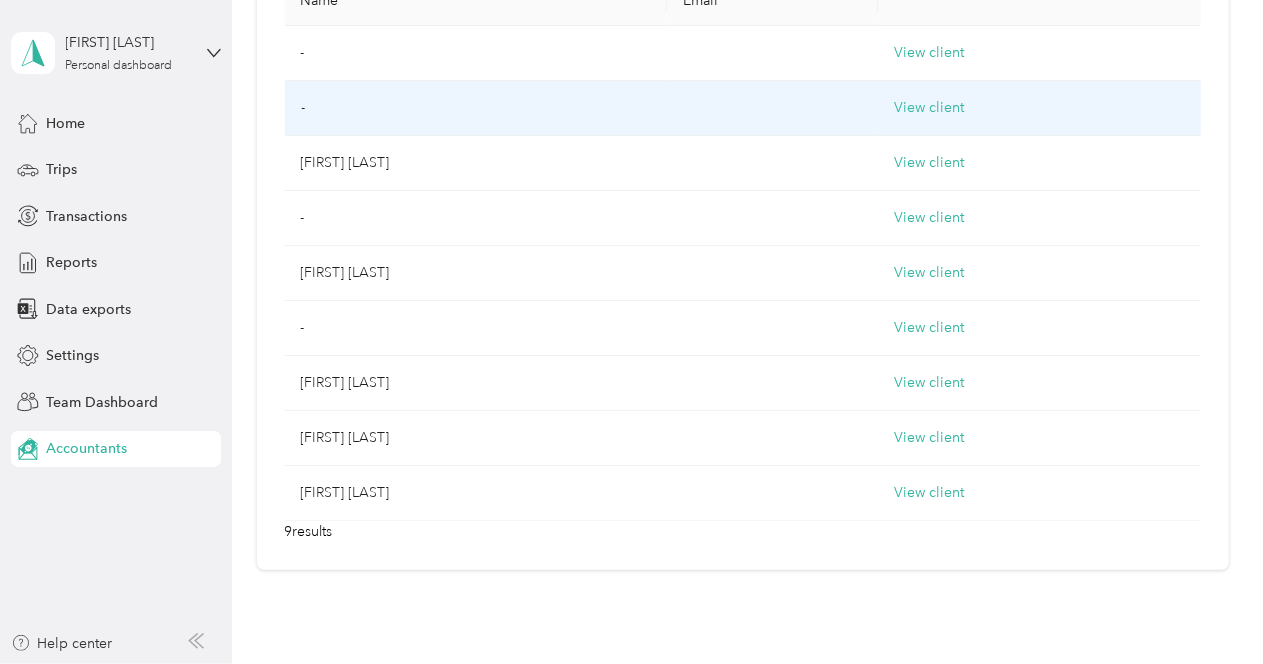 scroll, scrollTop: 380, scrollLeft: 0, axis: vertical 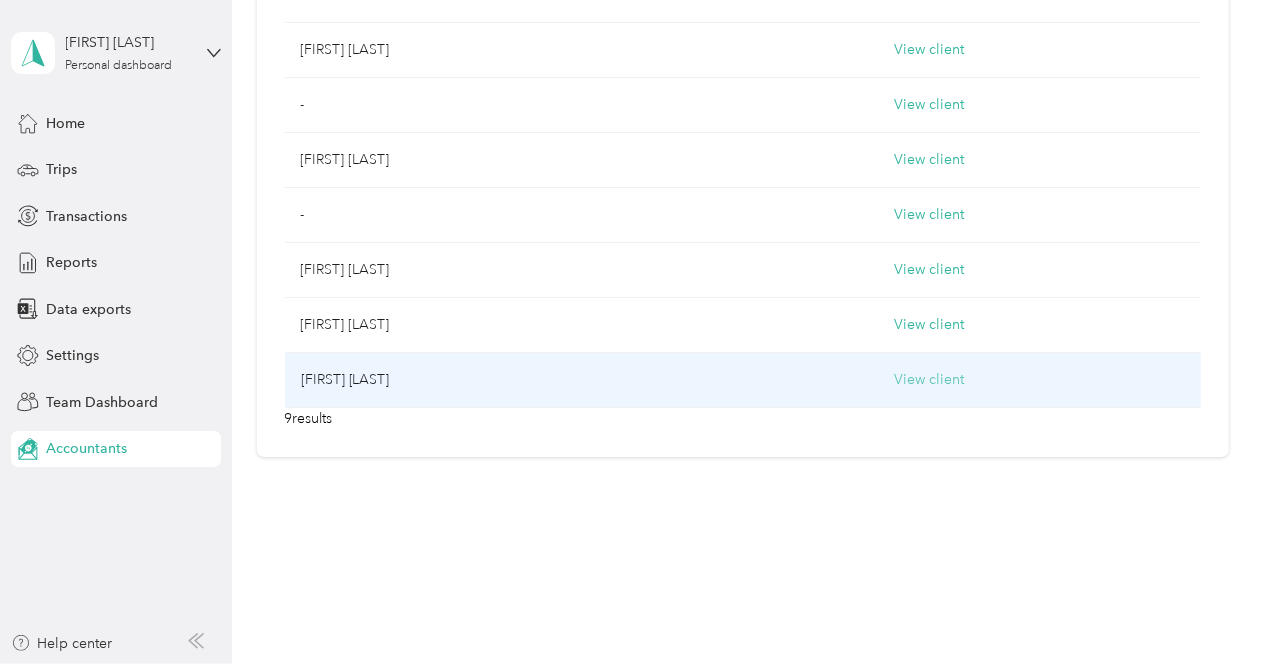 click on "View client" at bounding box center (929, 380) 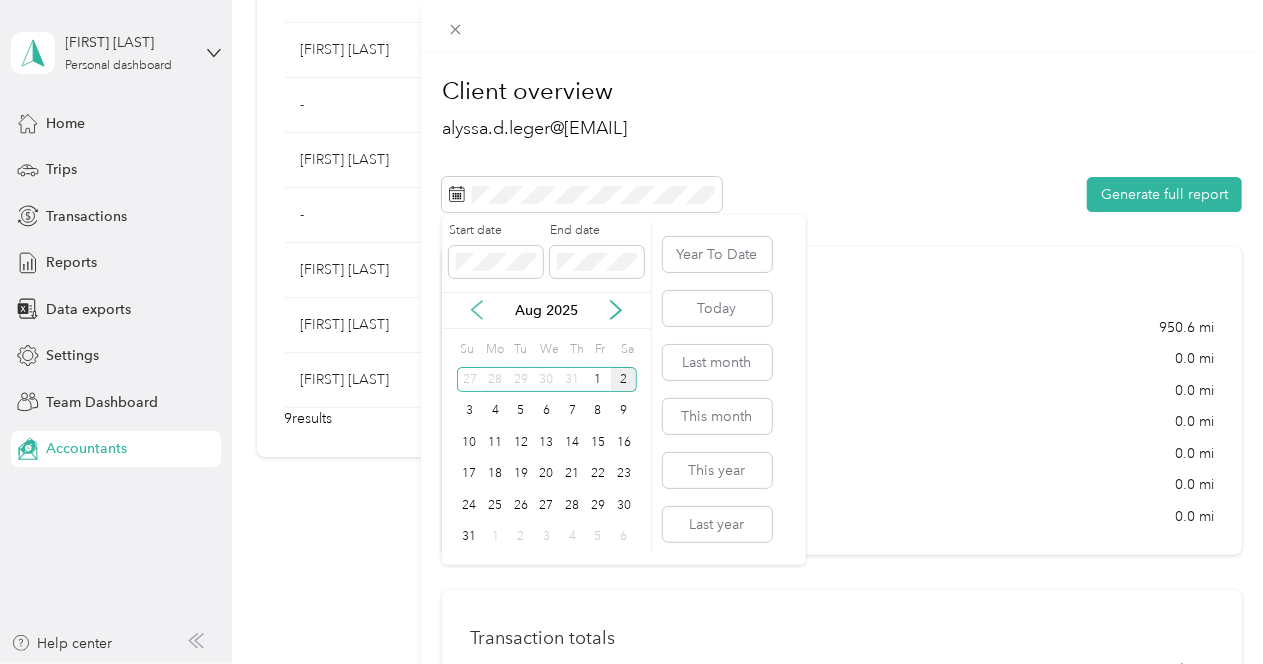 click 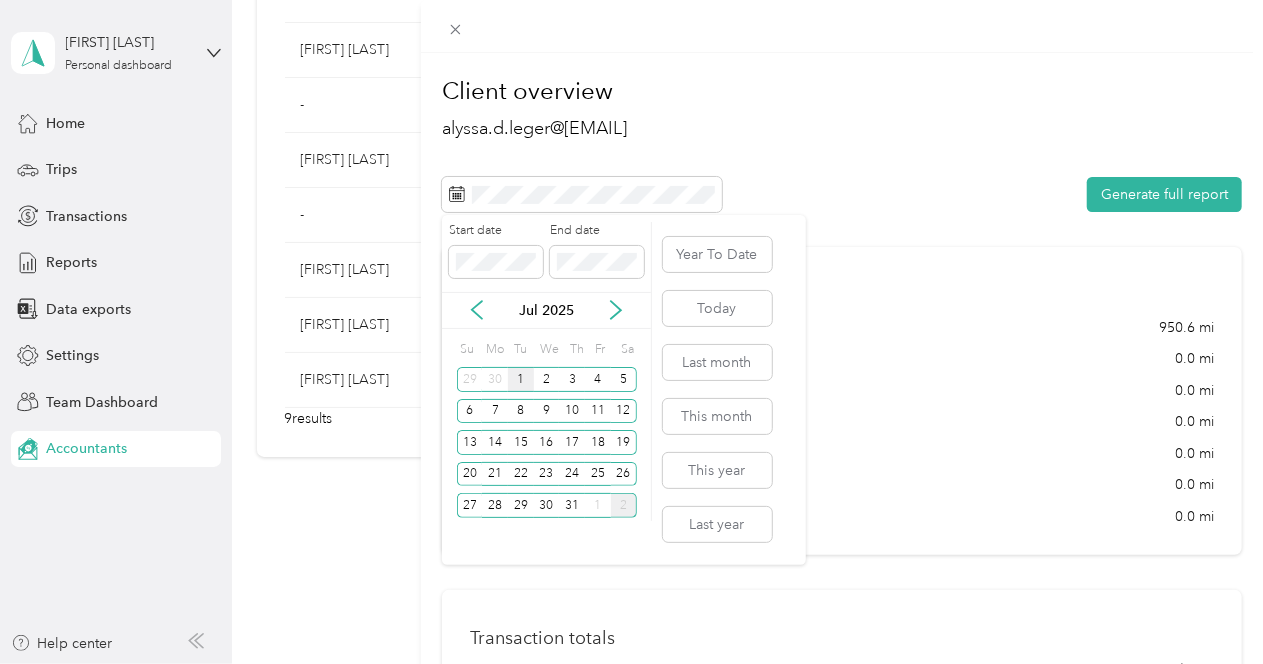 click on "1" at bounding box center [521, 379] 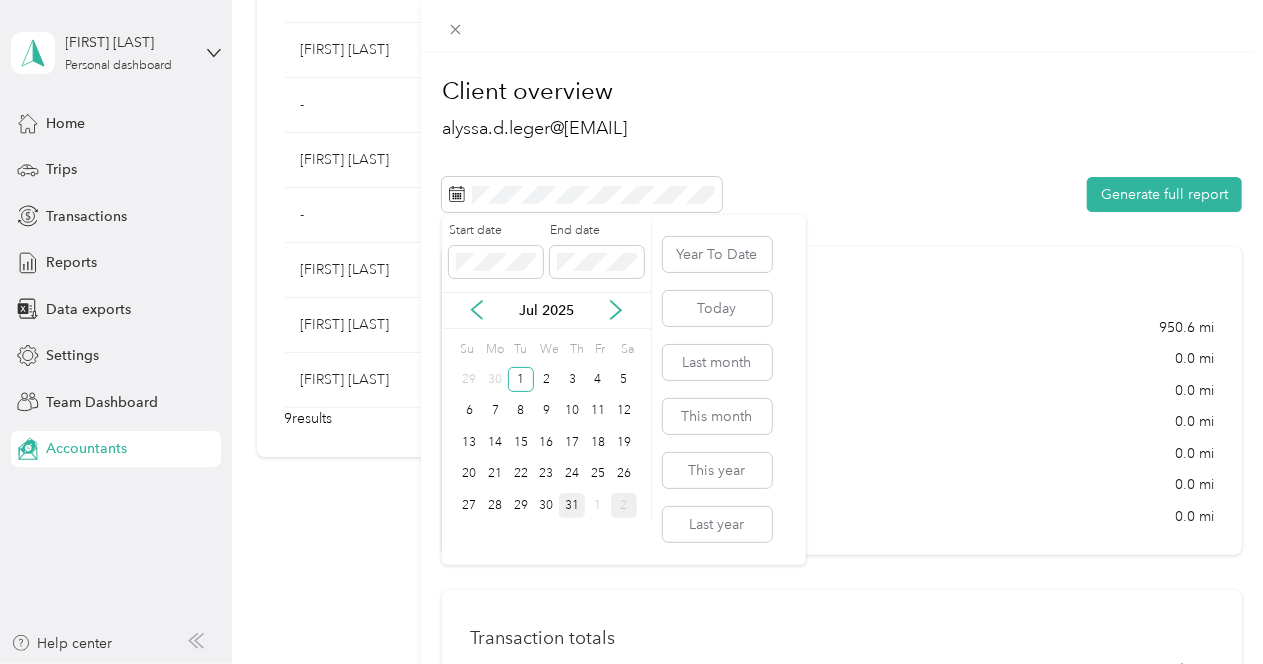 click on "31" at bounding box center (572, 505) 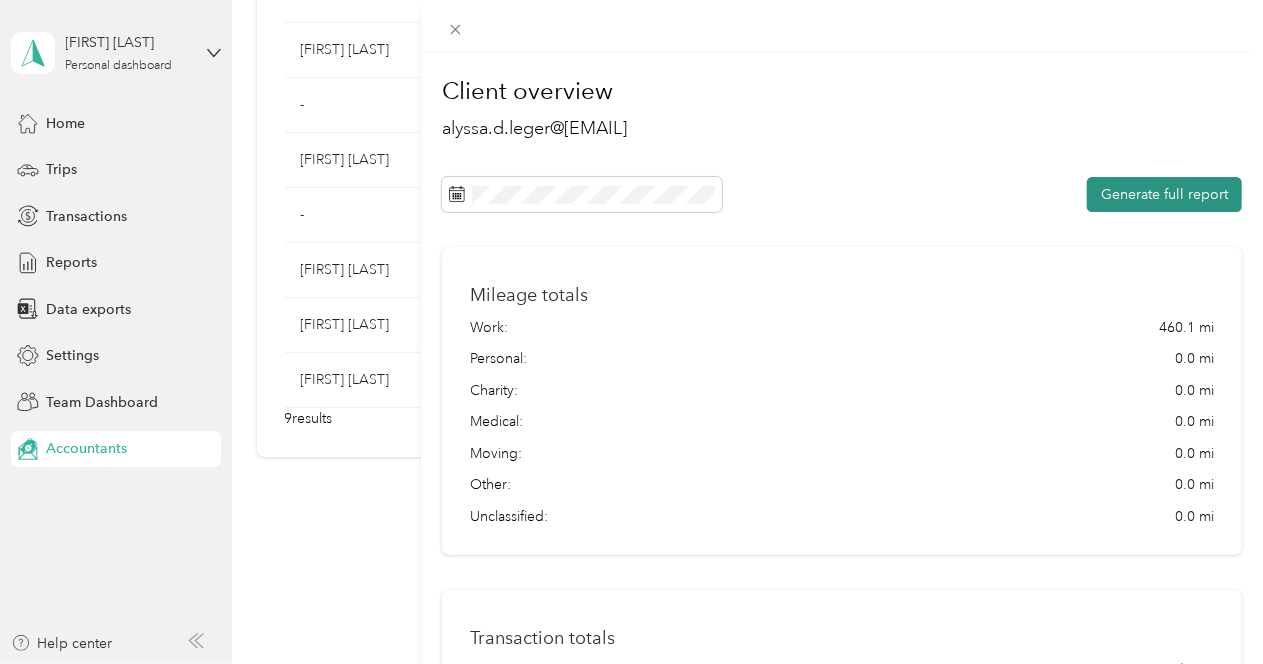 click on "Generate full report" at bounding box center [1164, 194] 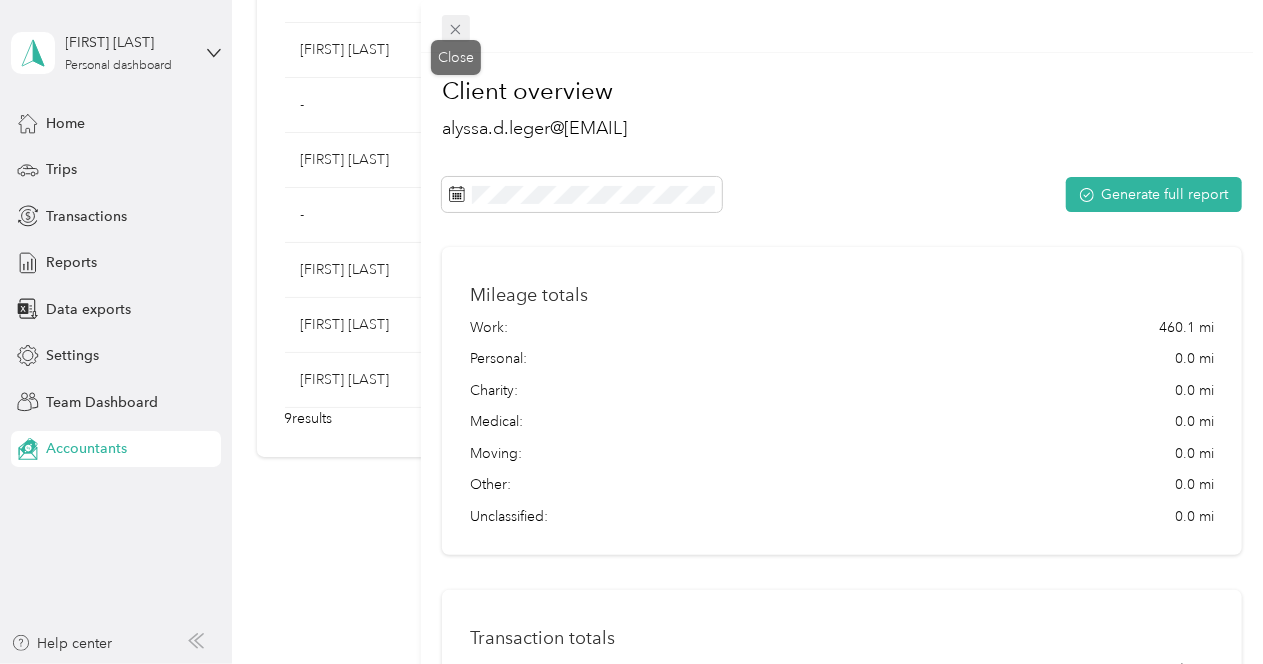click 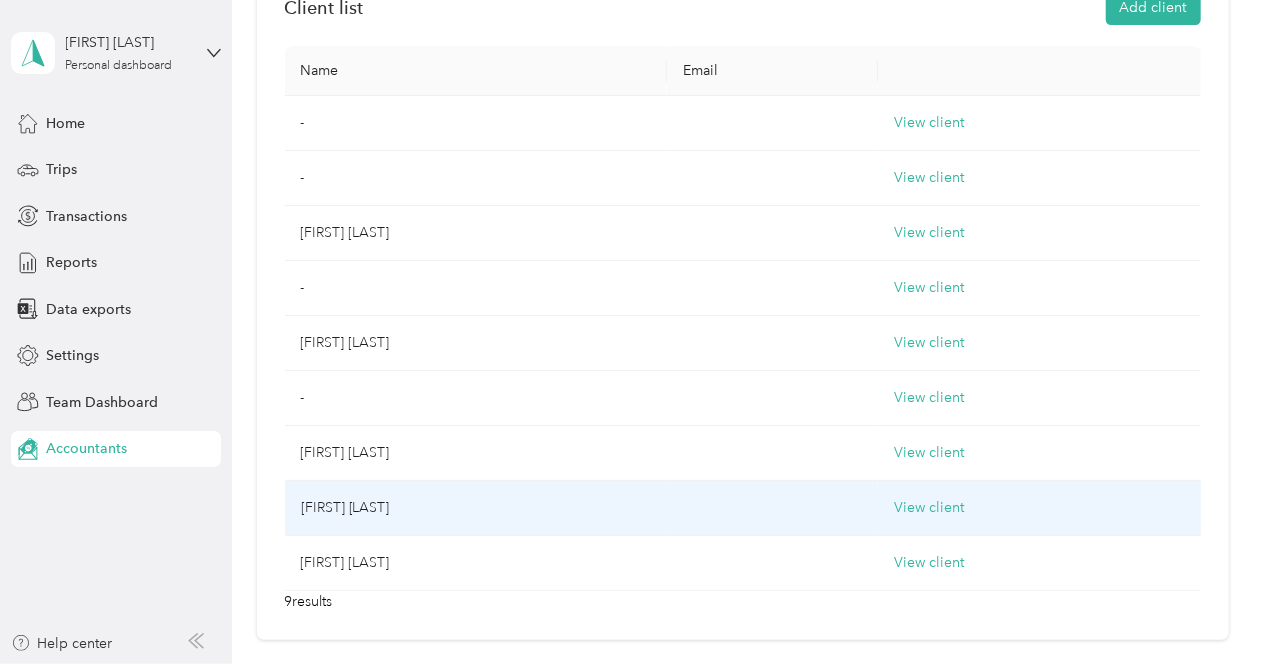 scroll, scrollTop: 180, scrollLeft: 0, axis: vertical 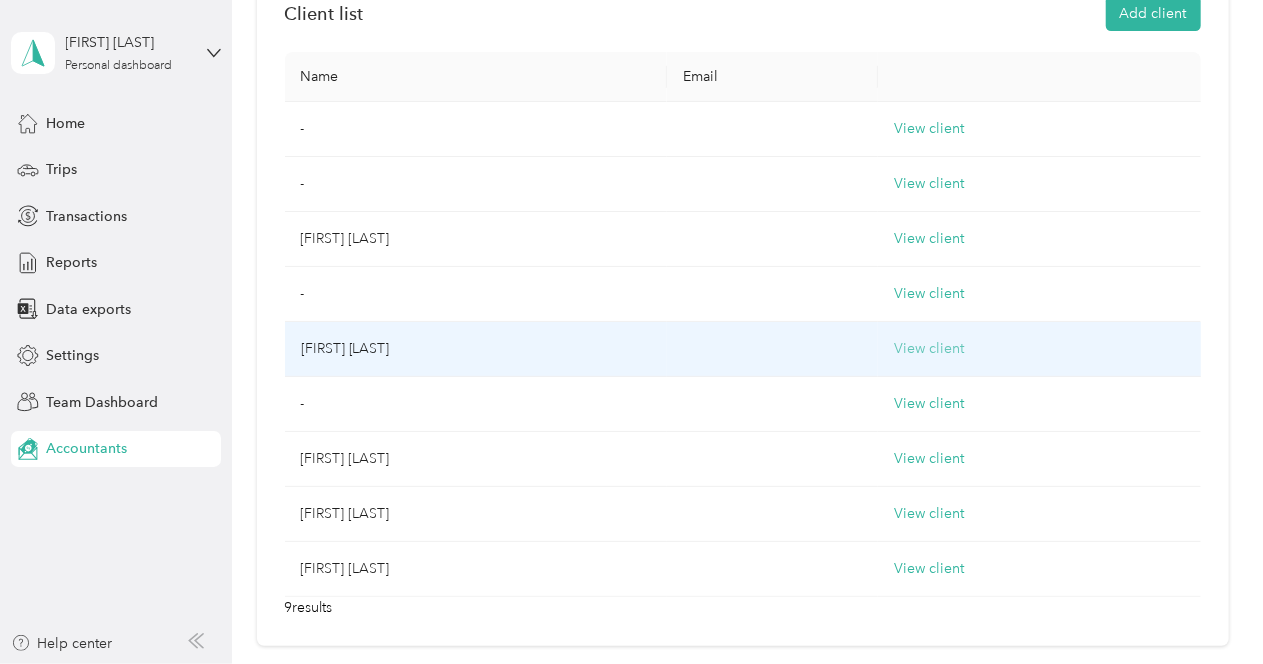 click on "View client" at bounding box center [929, 349] 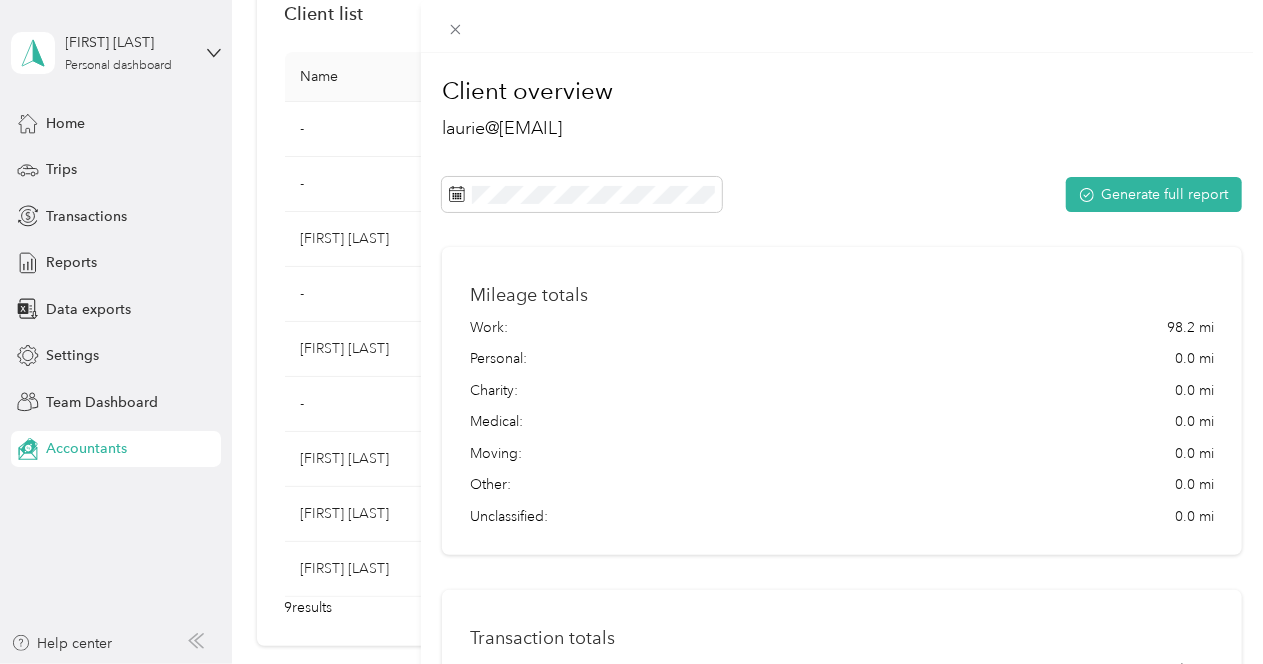 click on "Generate full report" at bounding box center (842, 194) 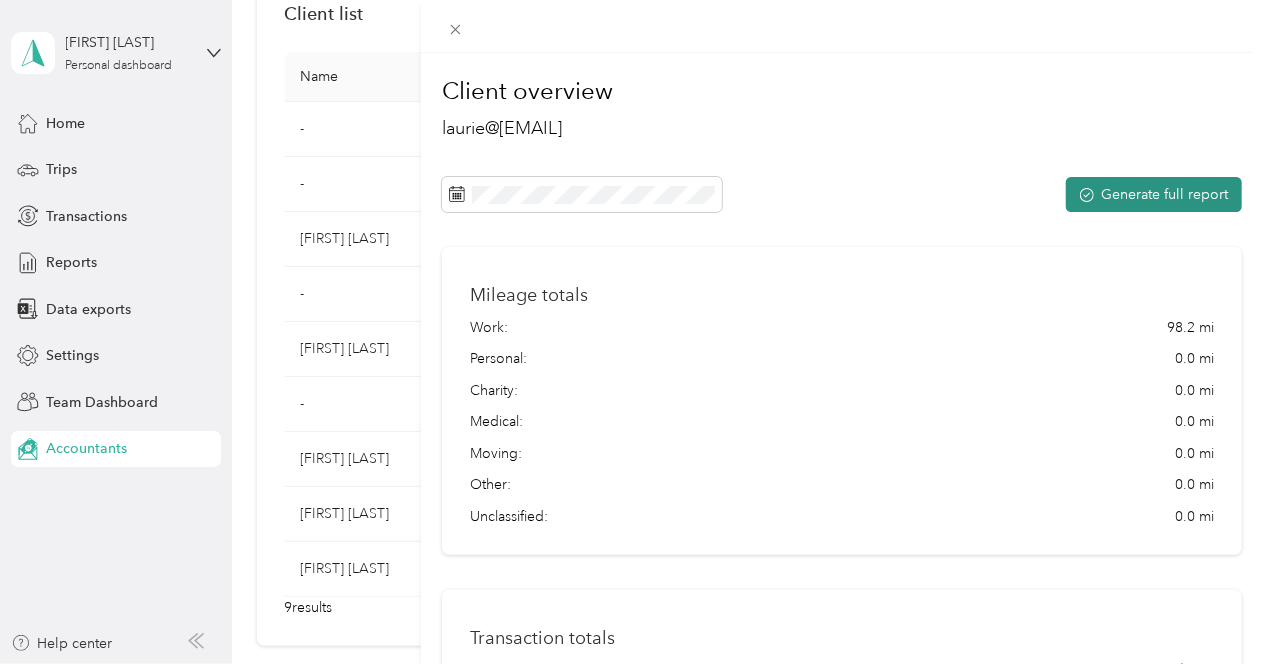 click on "Generate full report" at bounding box center (1154, 194) 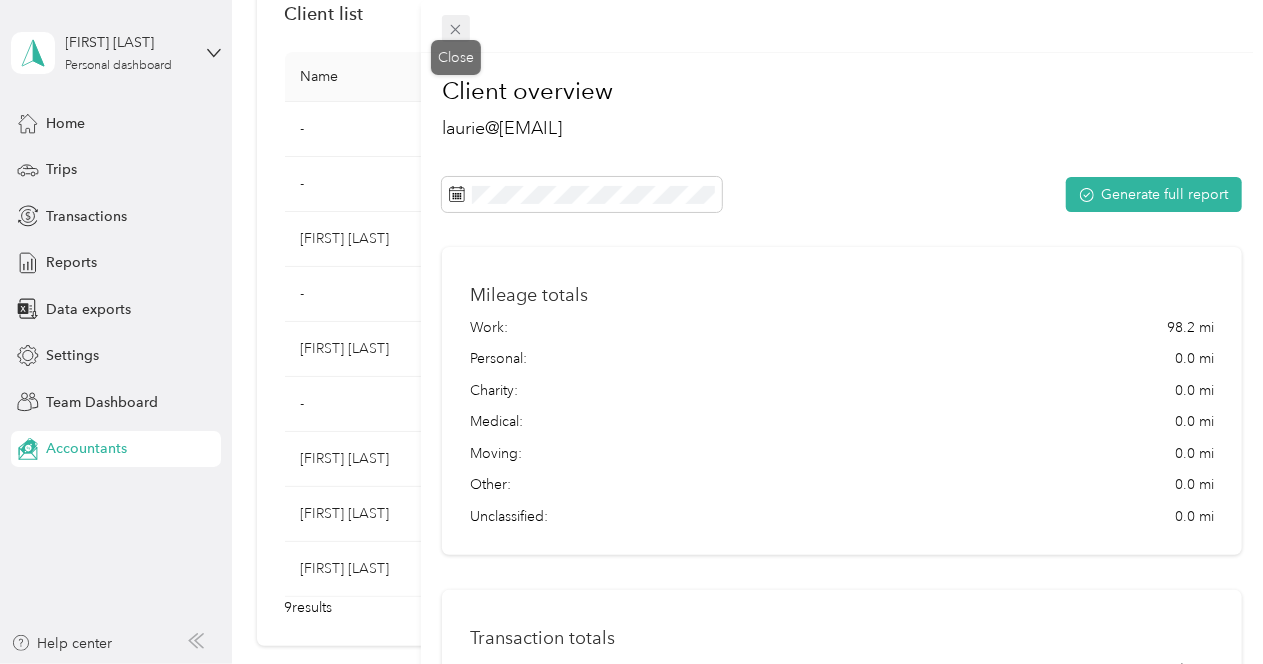 click 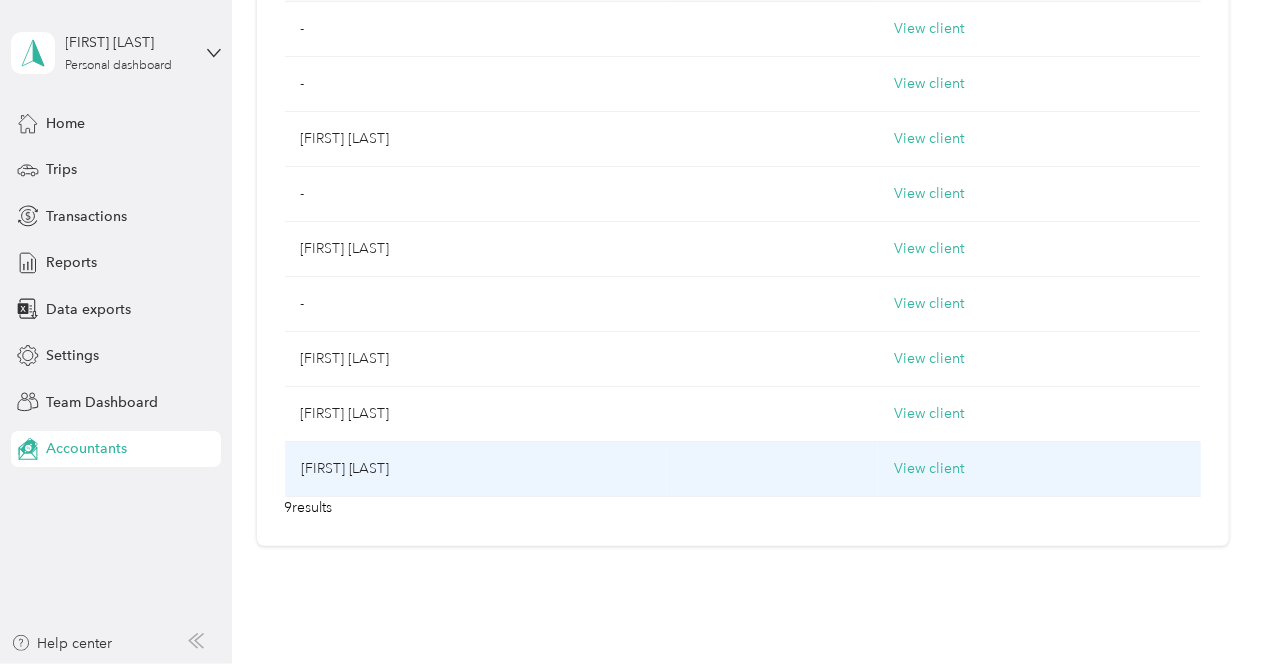 scroll, scrollTop: 80, scrollLeft: 0, axis: vertical 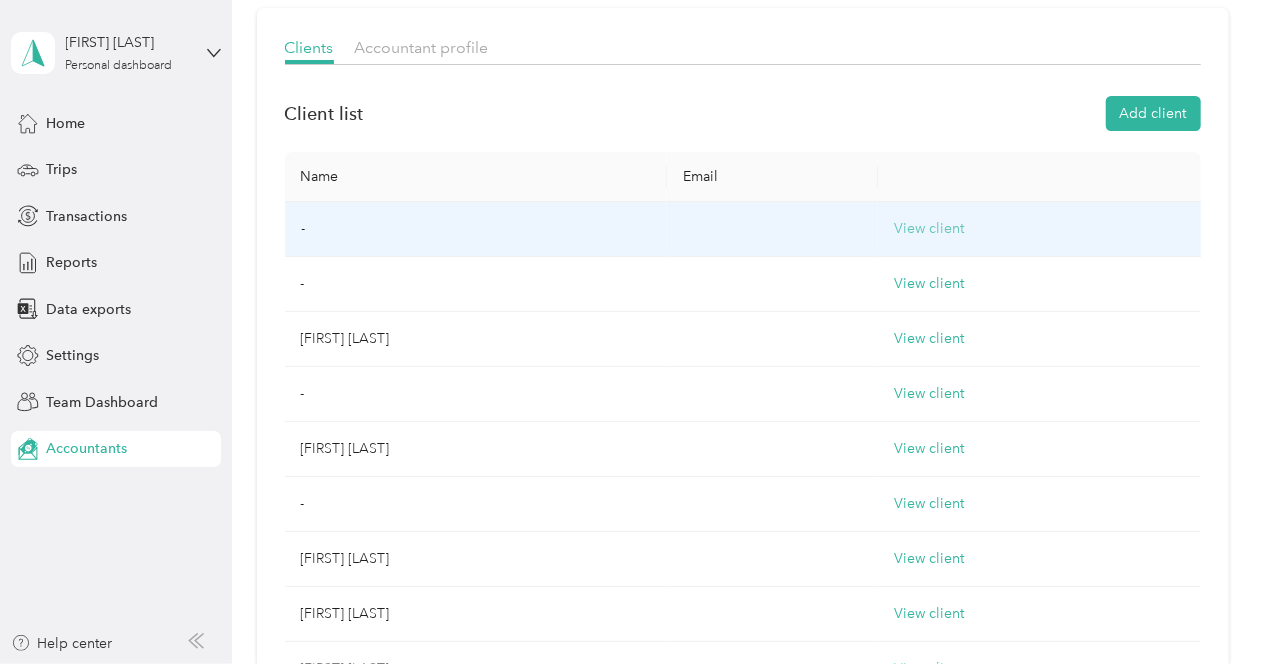 click on "View client" at bounding box center (929, 229) 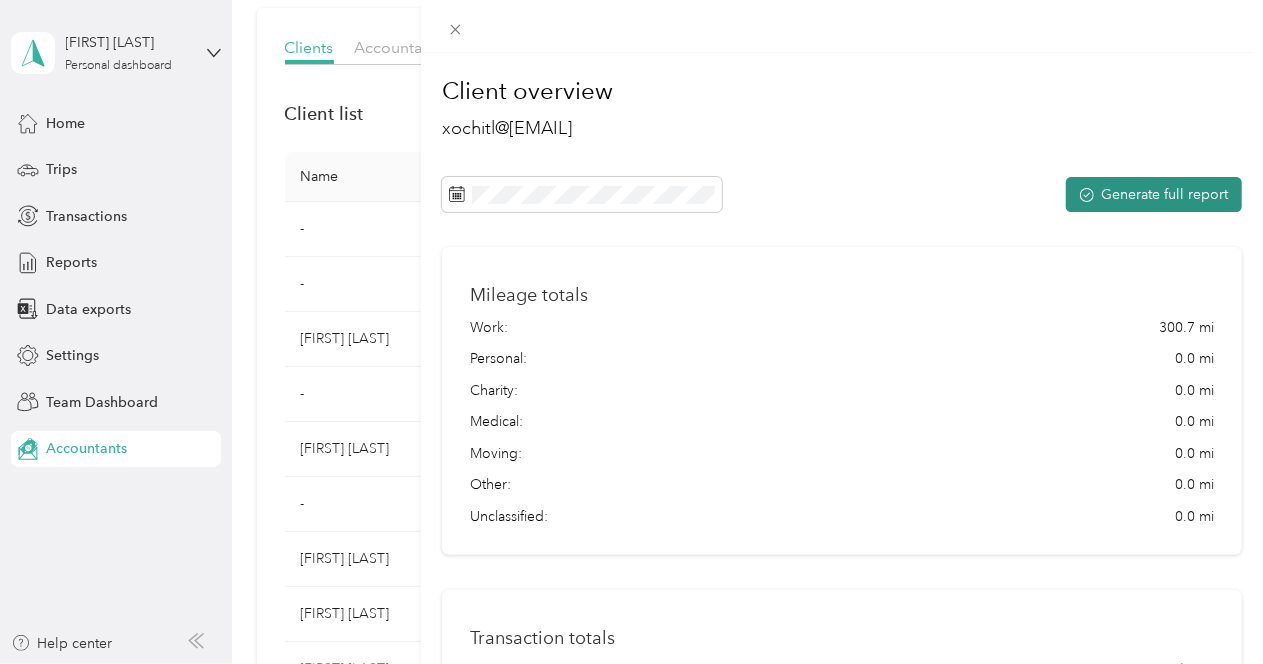 click on "Generate full report" at bounding box center [1154, 194] 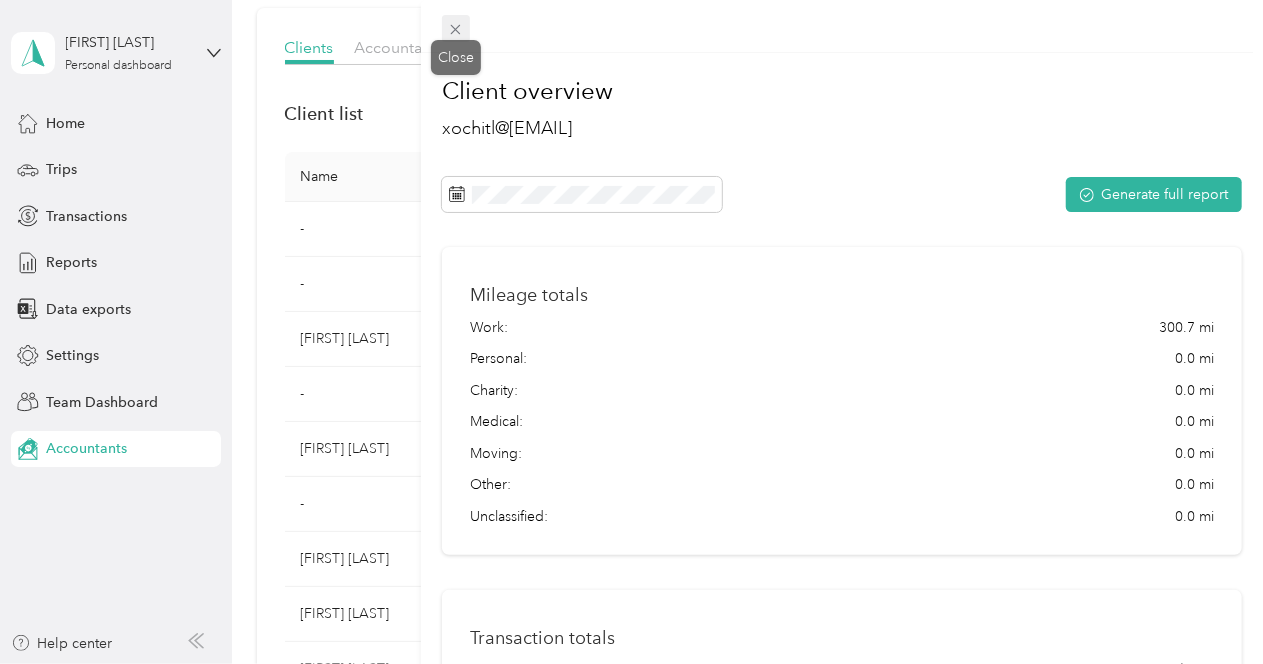 click 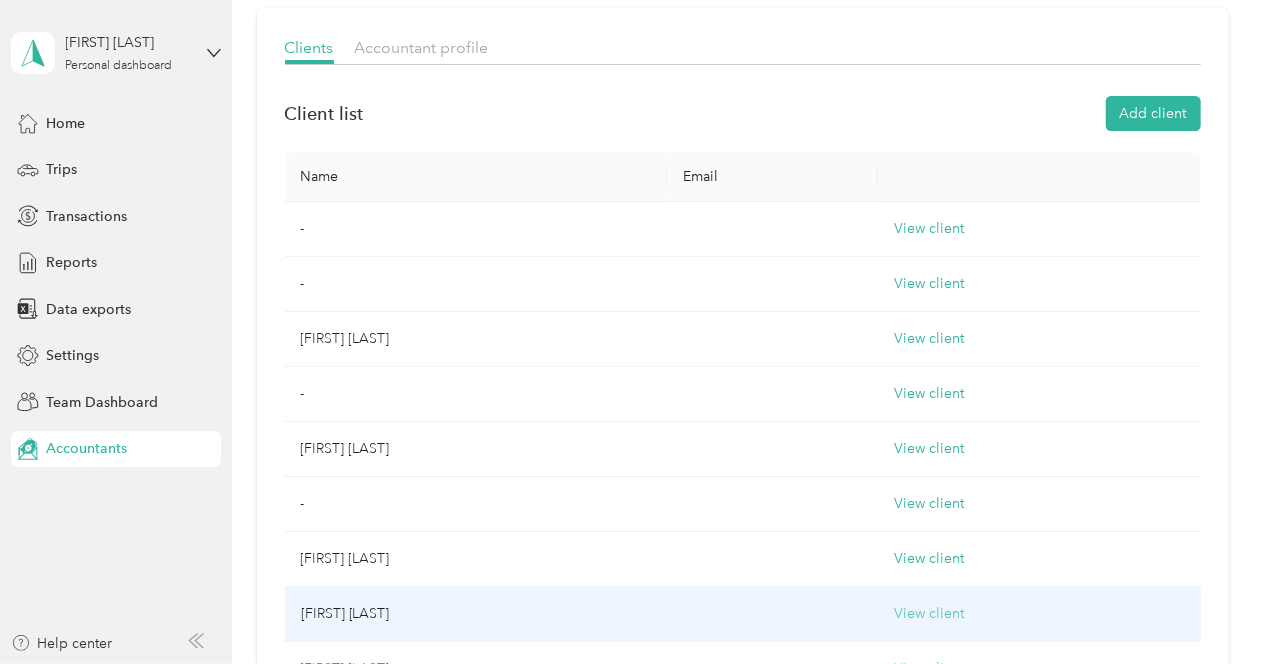 click on "View client" at bounding box center [929, 614] 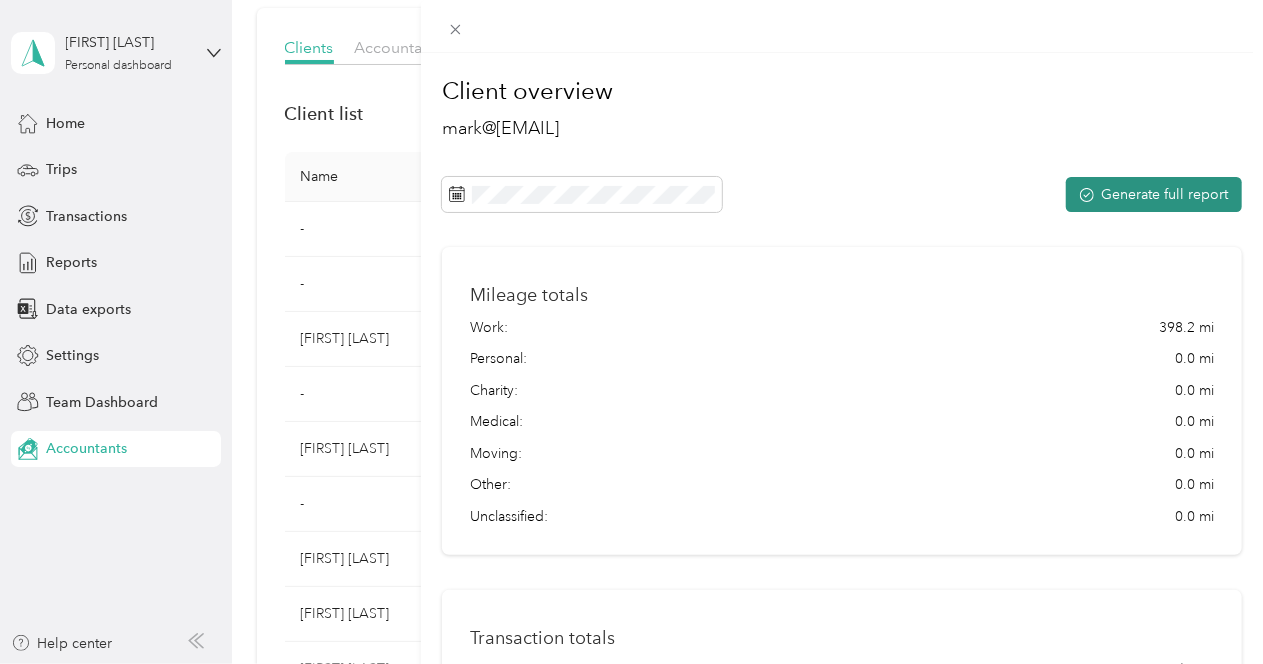 click on "Generate full report" at bounding box center [1154, 194] 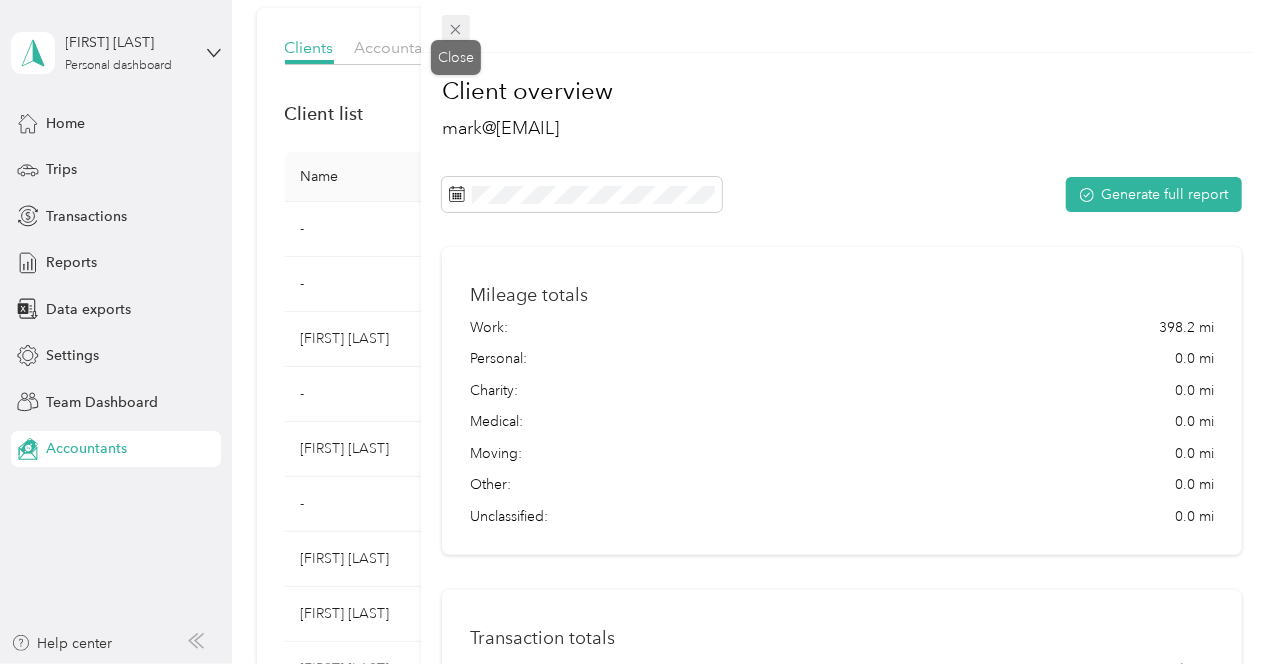 click at bounding box center (456, 29) 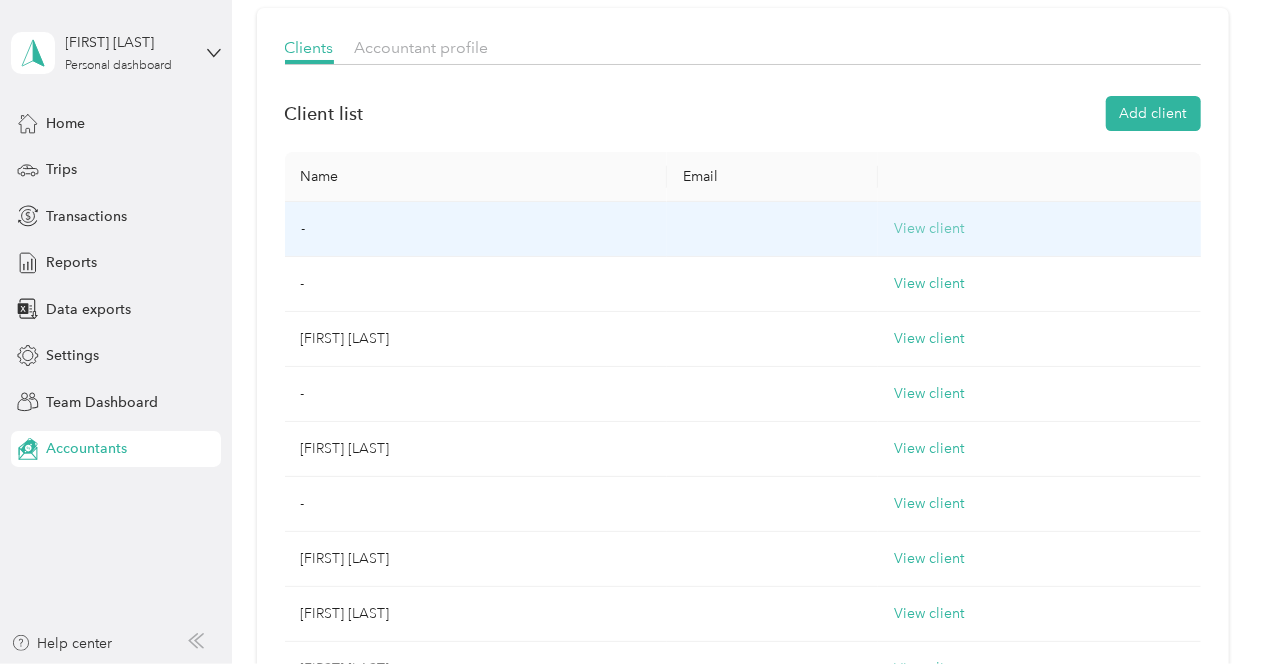 click on "View client" at bounding box center (929, 229) 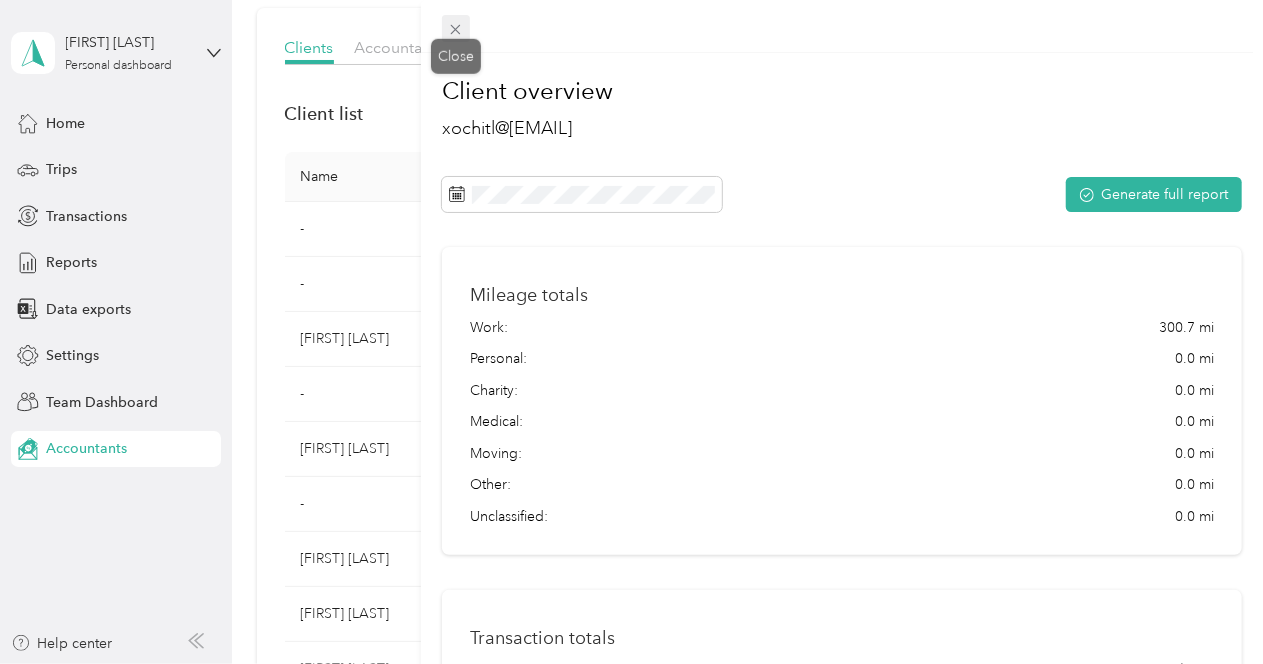 click 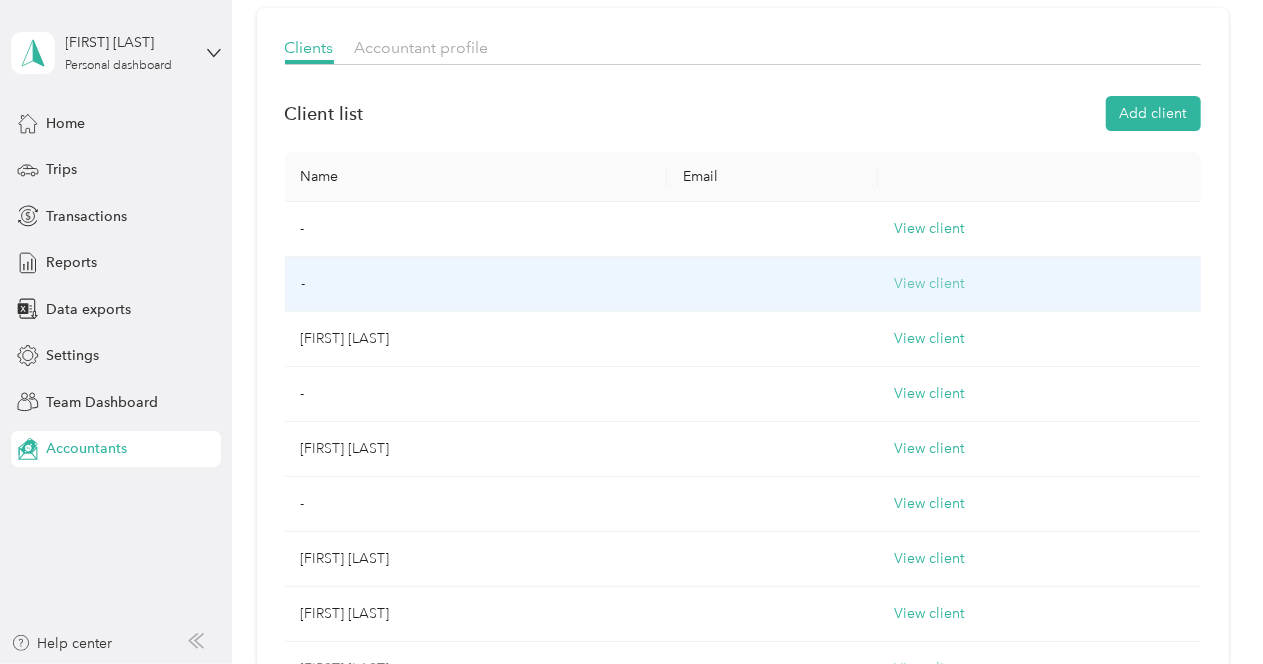 click on "View client" at bounding box center (929, 284) 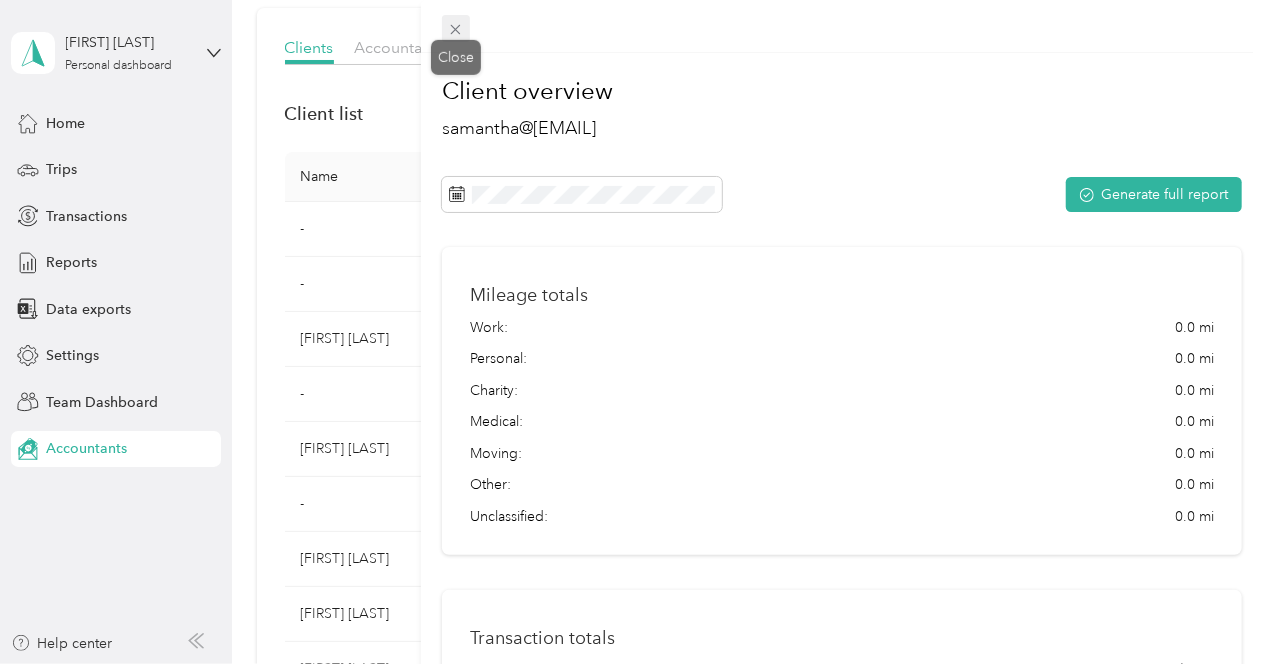 click 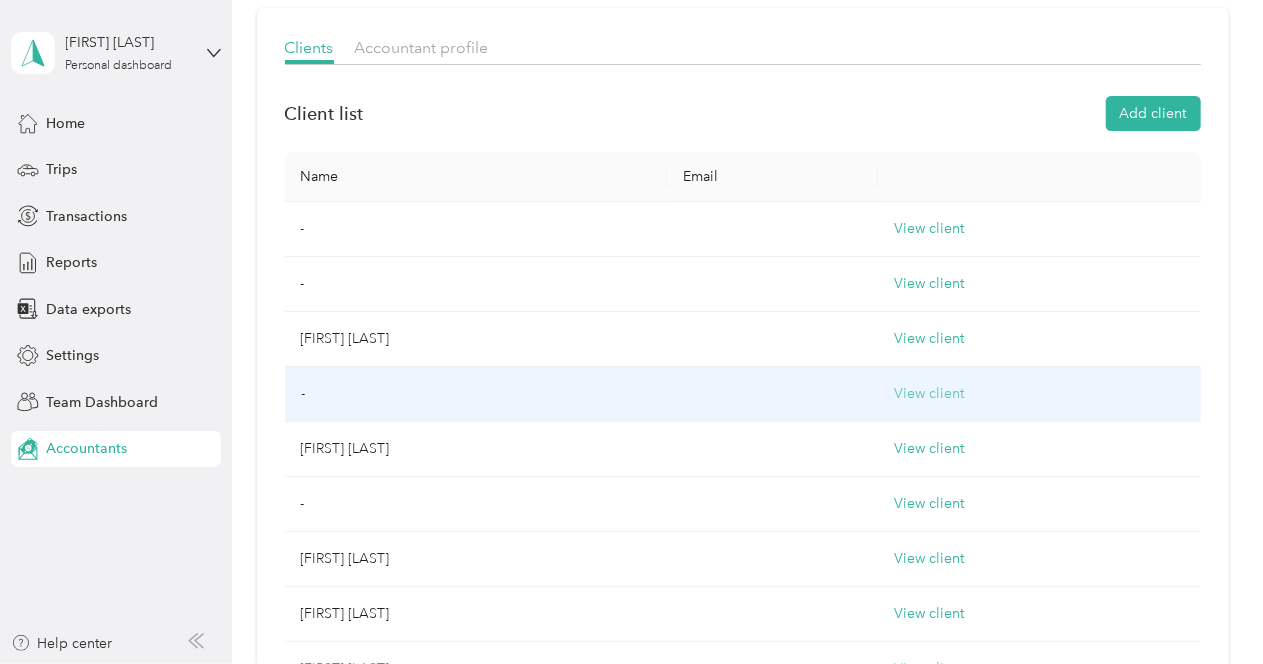 click on "View client" at bounding box center (929, 394) 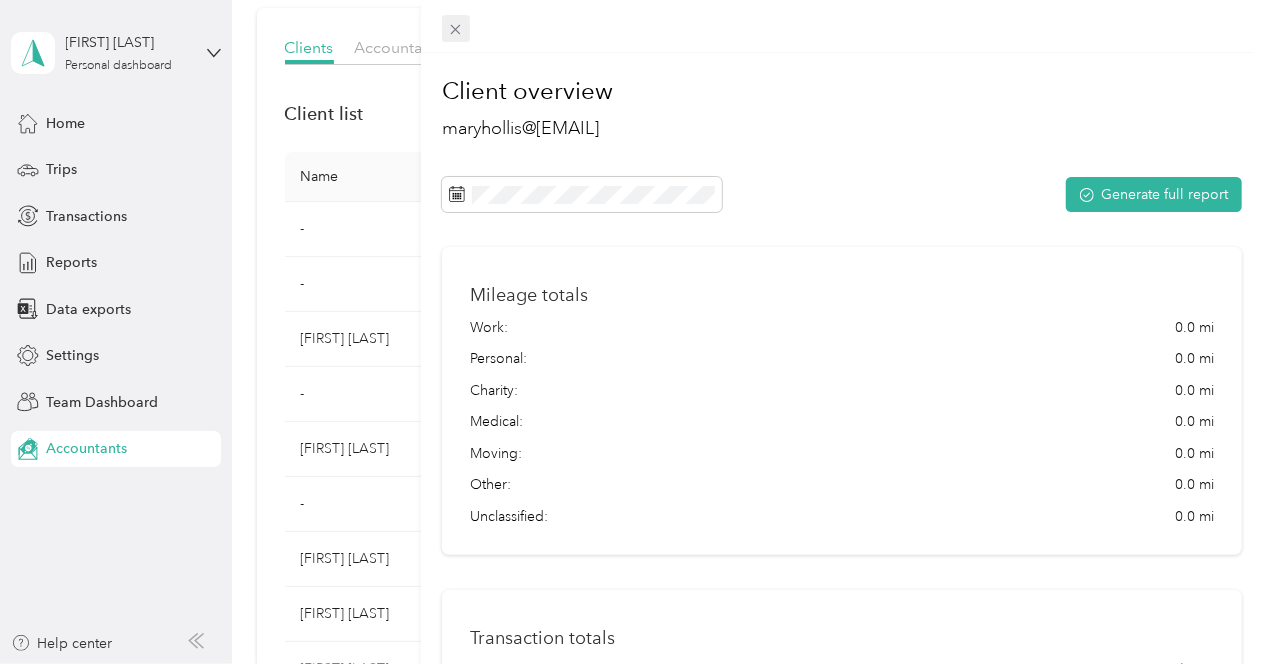 click at bounding box center [456, 29] 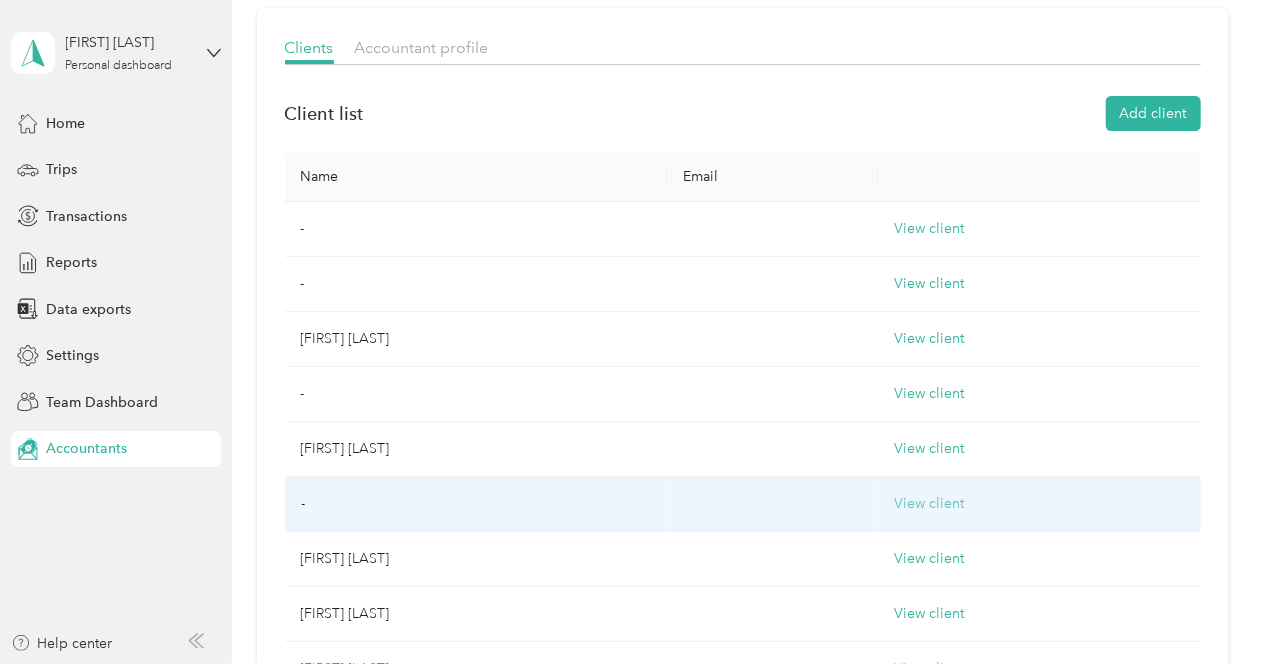click on "View client" at bounding box center (929, 504) 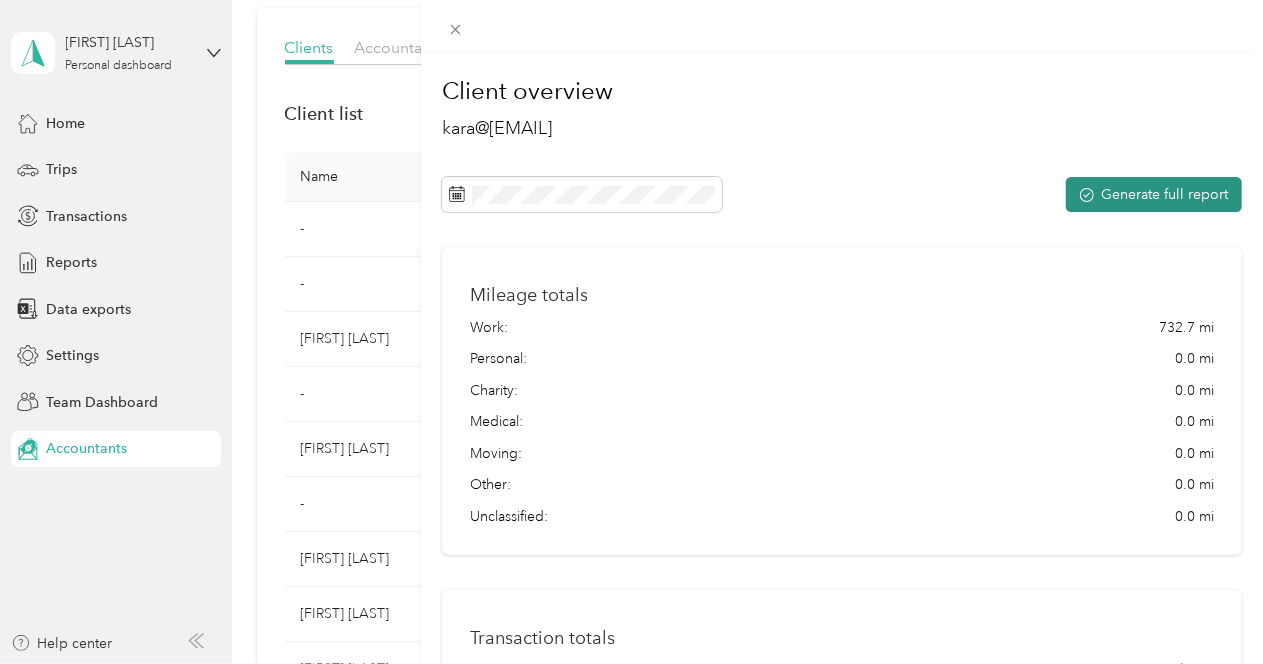 click on "Generate full report" at bounding box center [1154, 194] 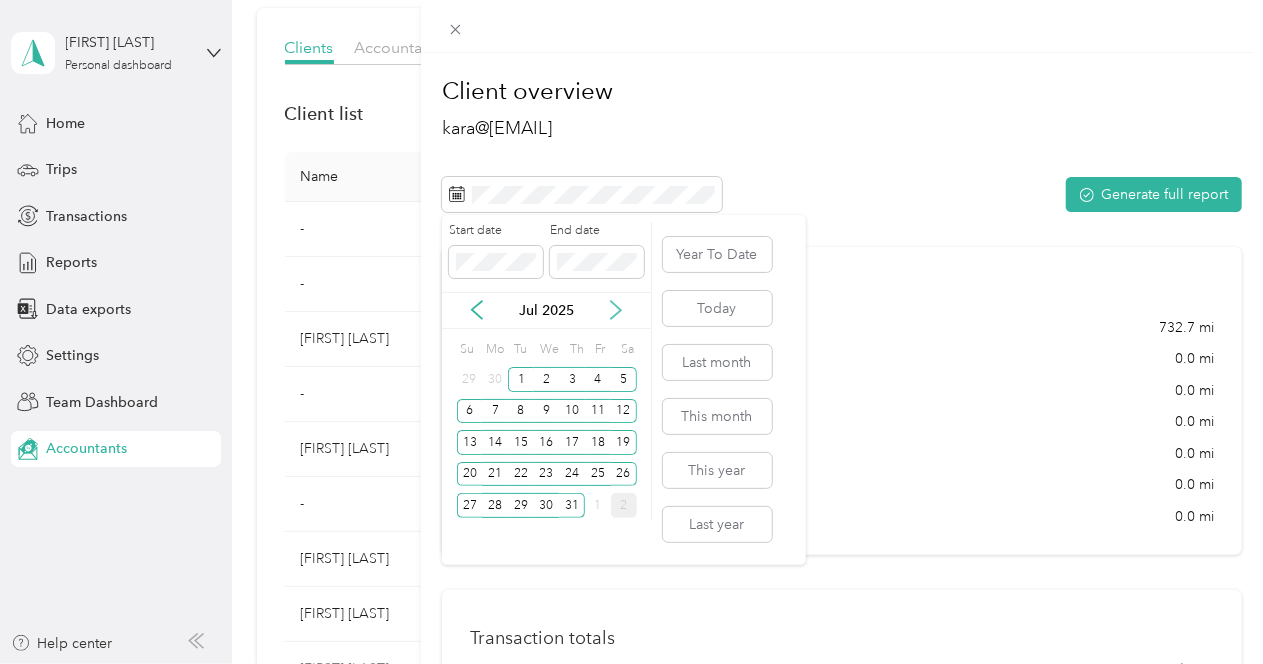 click 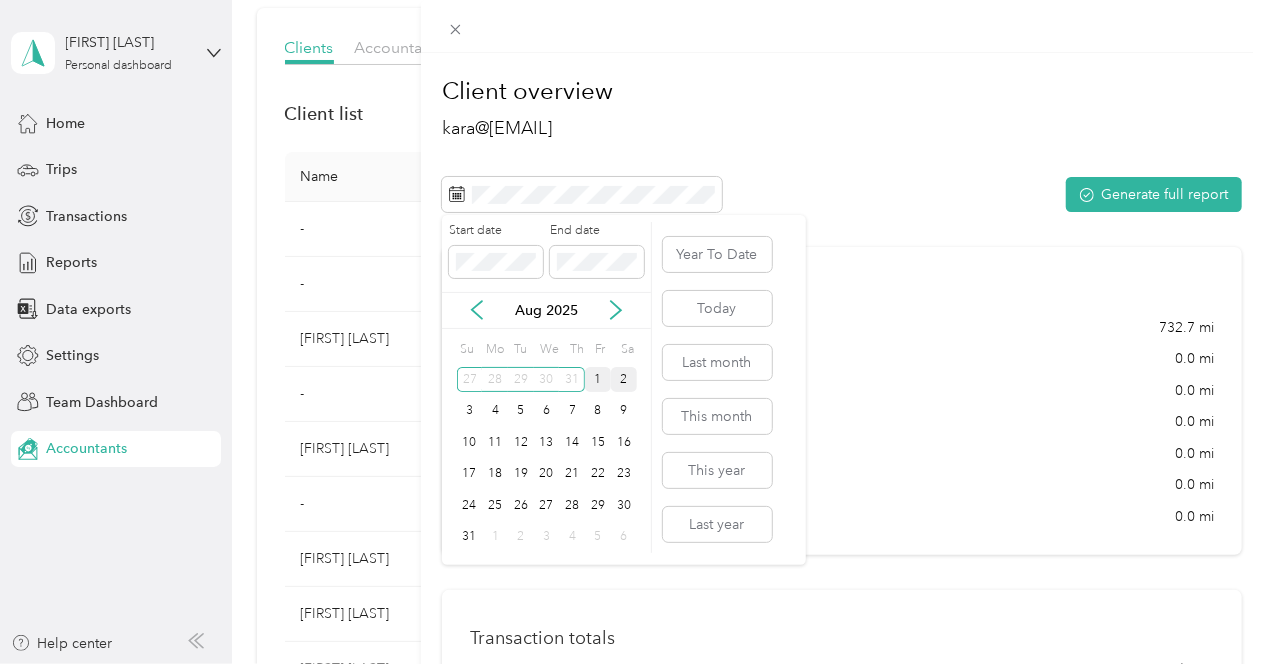 click on "1" at bounding box center (598, 379) 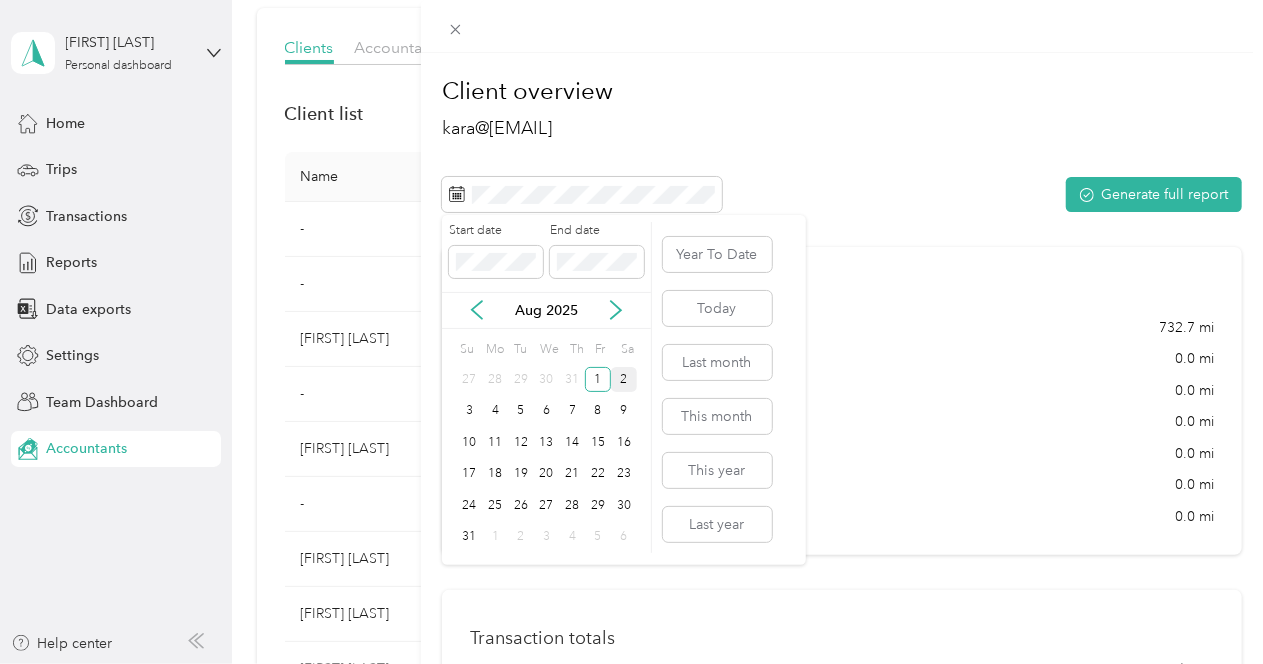 click on "2" at bounding box center (624, 379) 